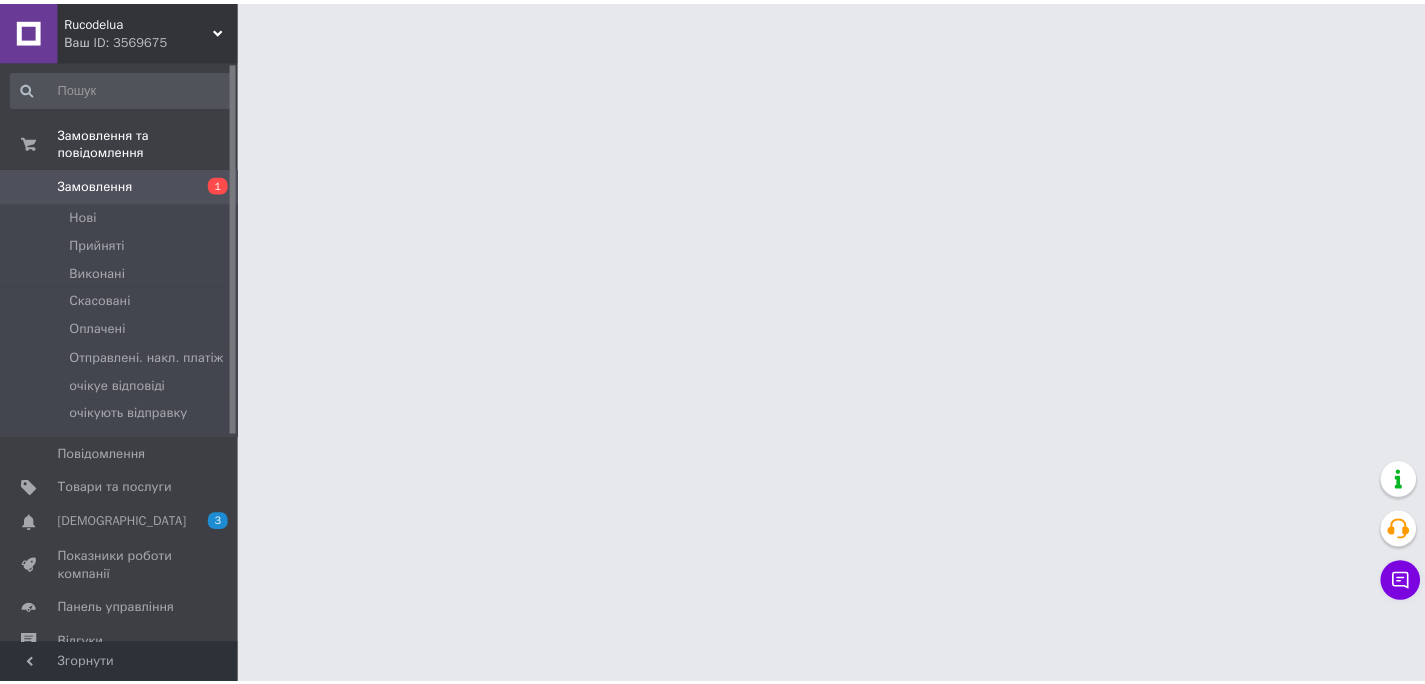 scroll, scrollTop: 0, scrollLeft: 0, axis: both 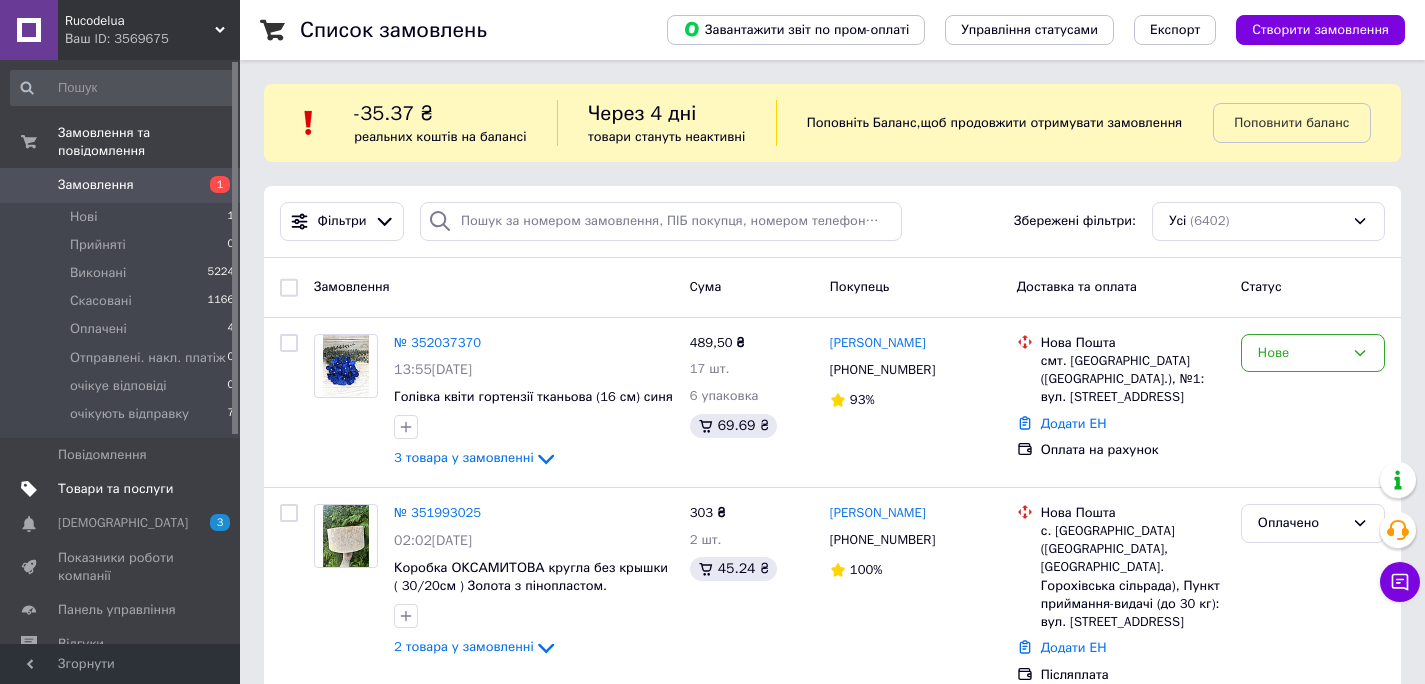 click on "Товари та послуги" at bounding box center (115, 489) 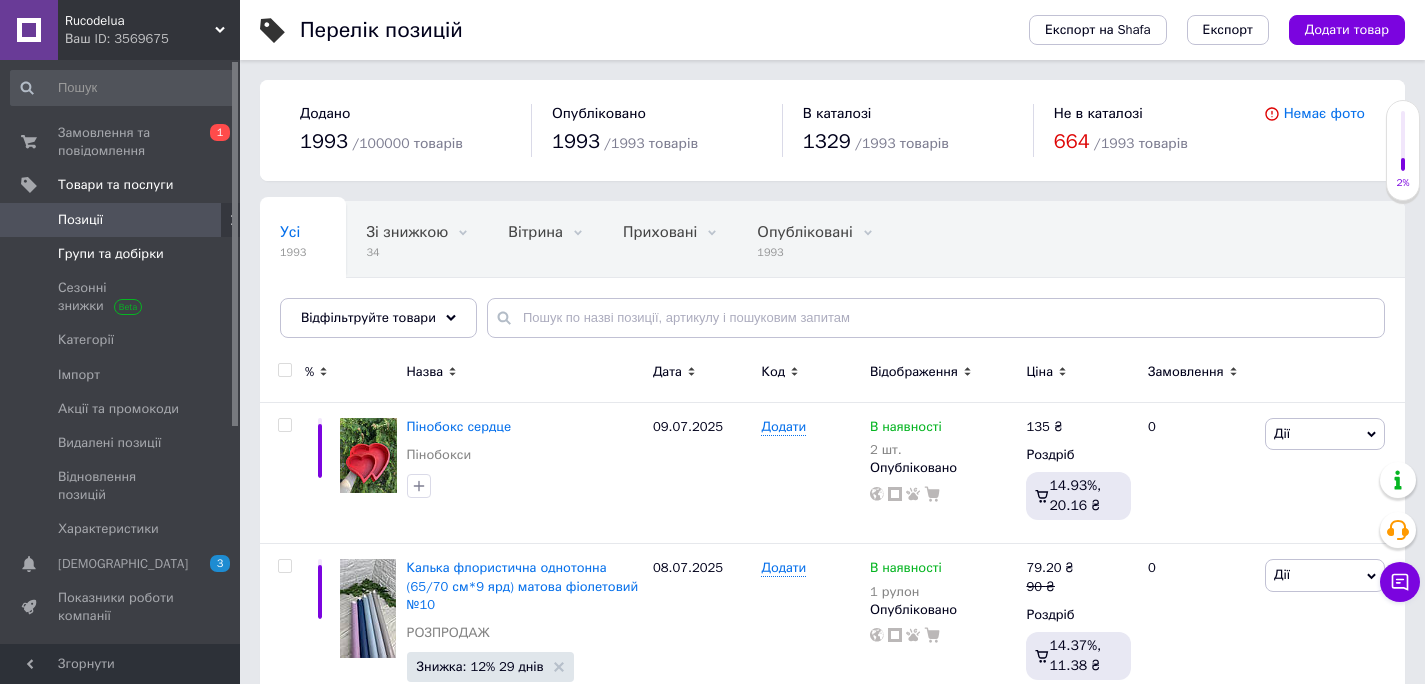 click on "Групи та добірки" at bounding box center (111, 254) 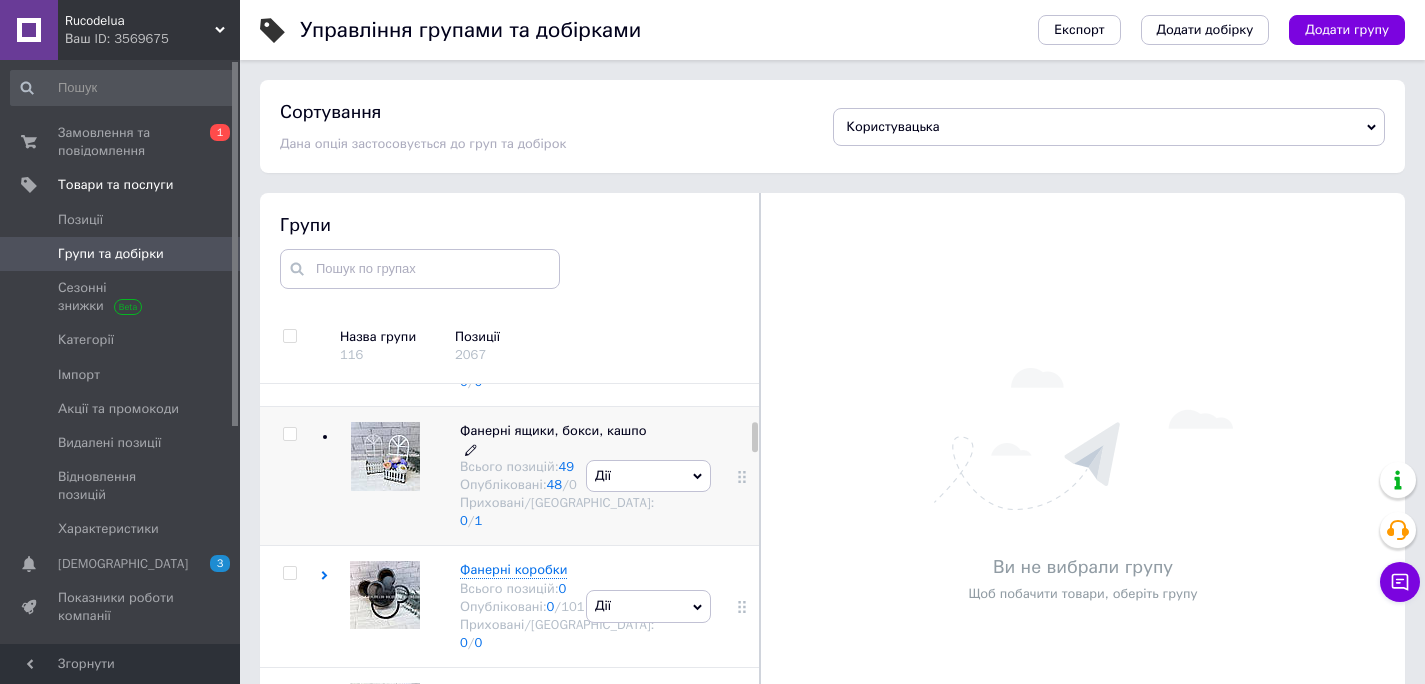scroll, scrollTop: 463, scrollLeft: 0, axis: vertical 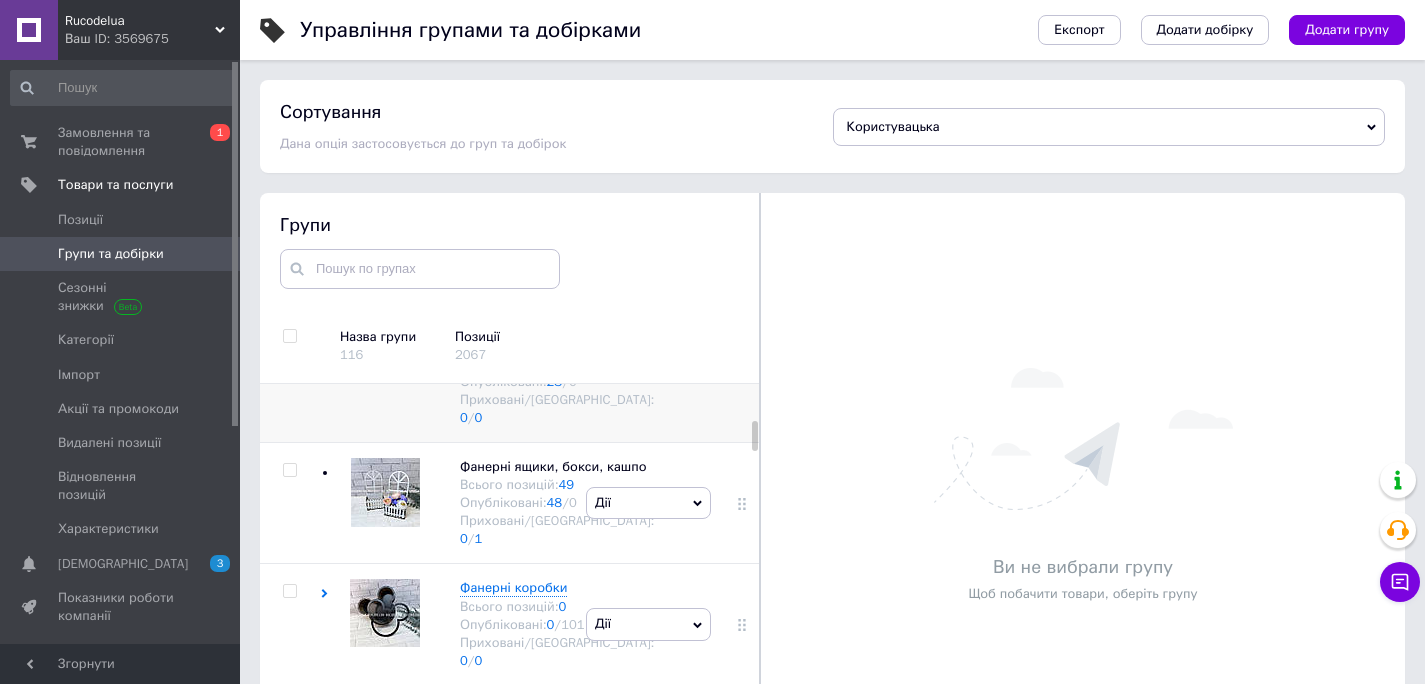 click on "Пінопластові заготовки та основи. Вироби з пінопласту" at bounding box center [551, 317] 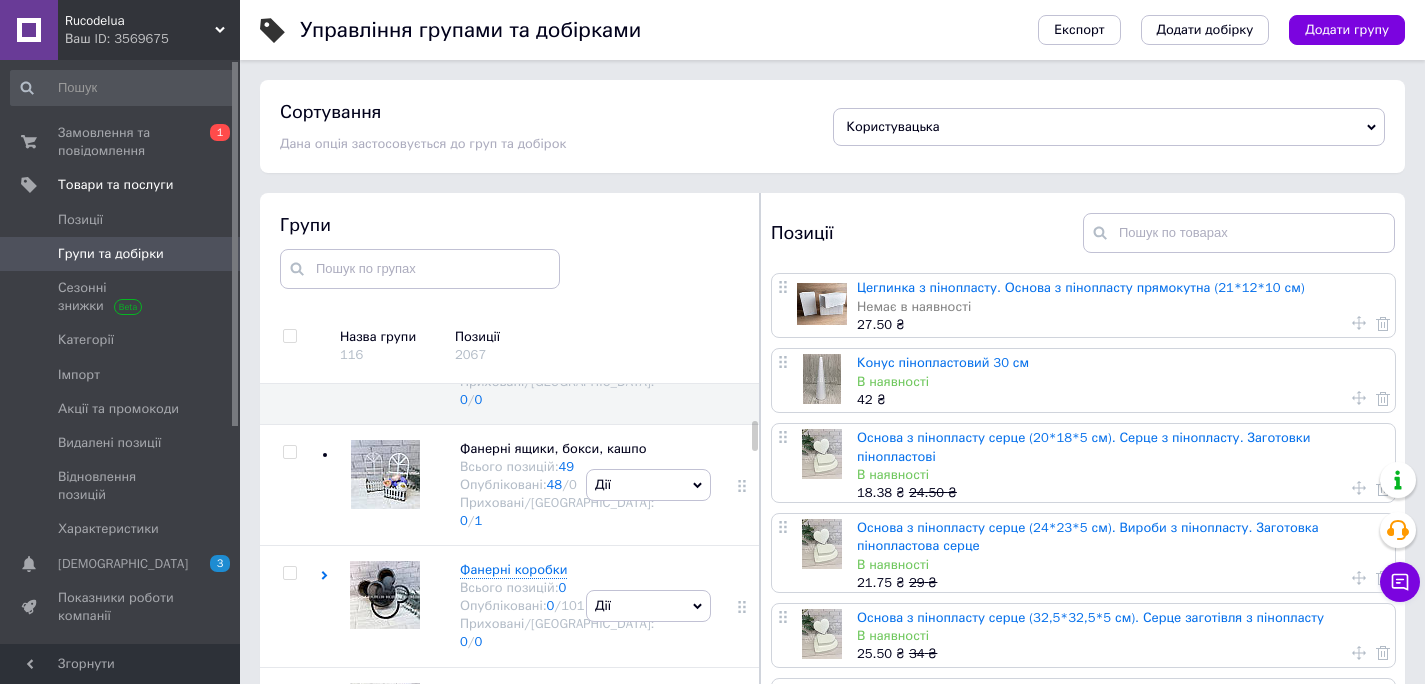 click at bounding box center (822, 304) 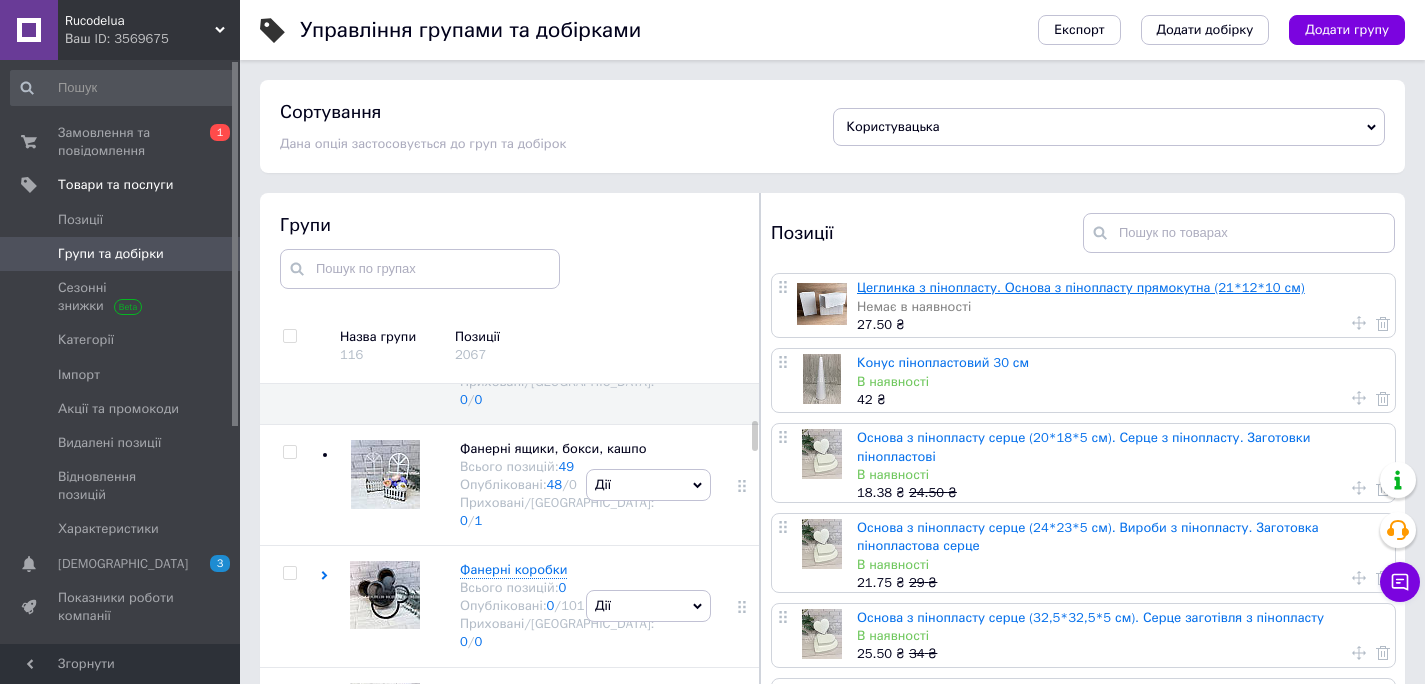 click on "Цеглинка з пінопласту. Основа з пінопласту прямокутна (21*12*10 см)" at bounding box center [1081, 287] 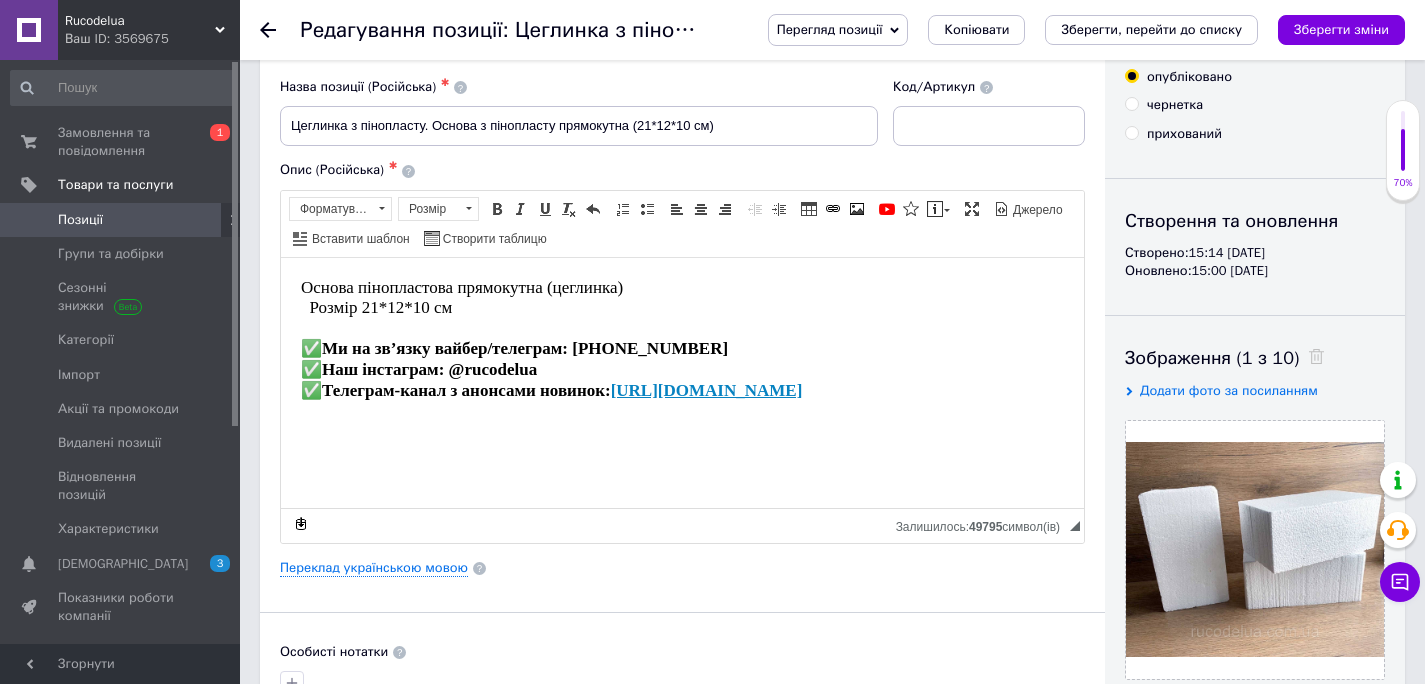scroll, scrollTop: 78, scrollLeft: 0, axis: vertical 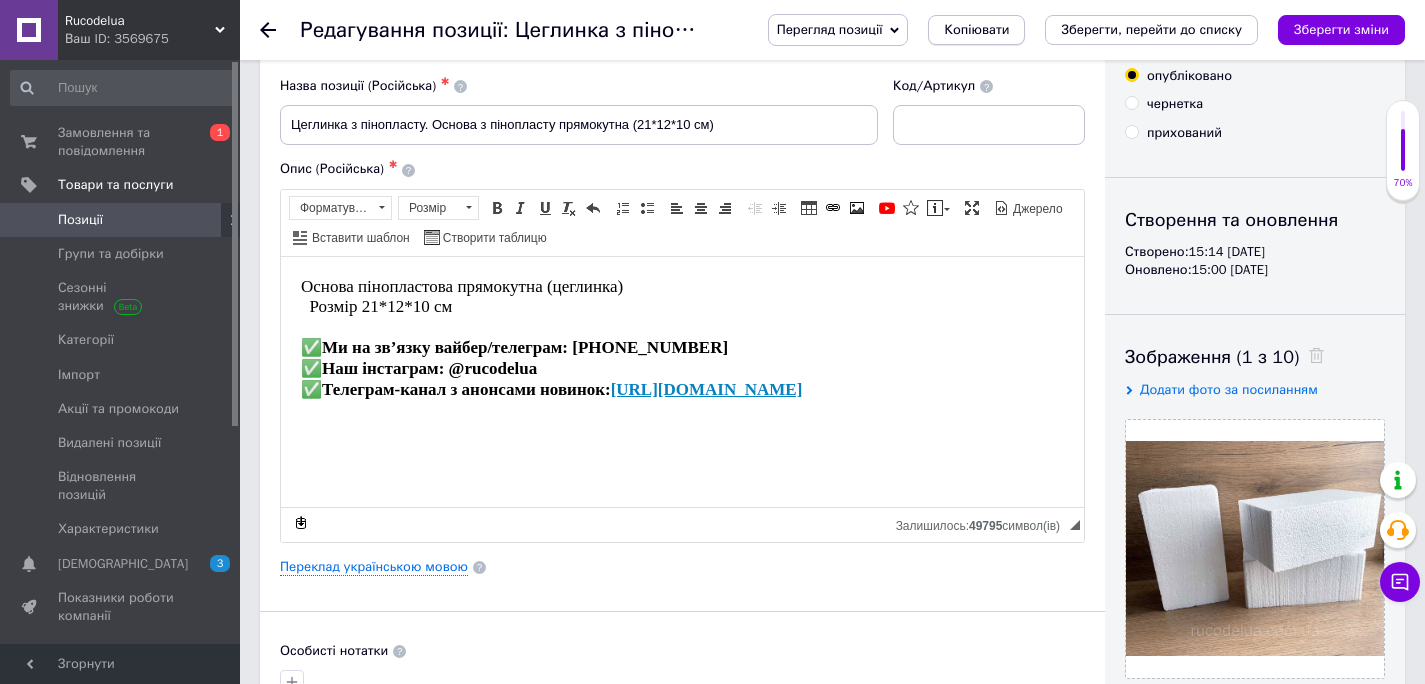 click on "Копіювати" at bounding box center [976, 30] 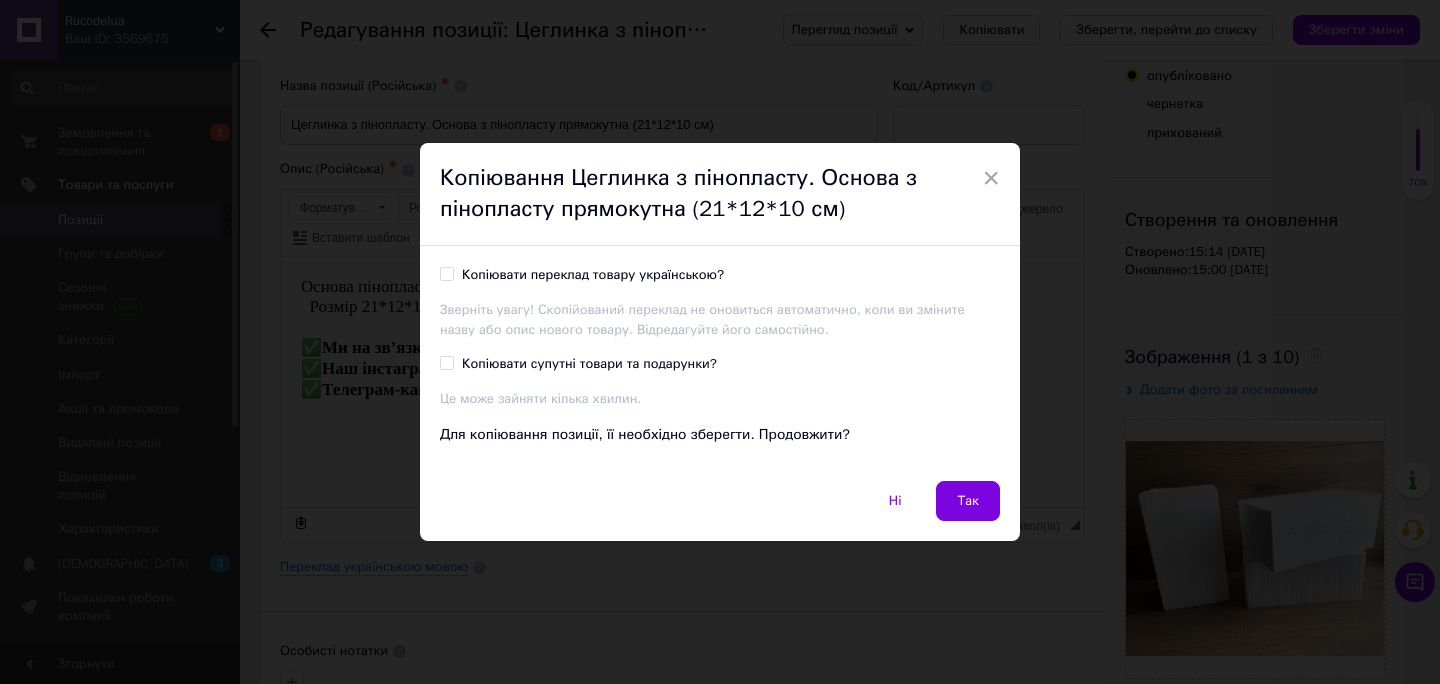 click on "Копіювати переклад товару українською?" at bounding box center (446, 273) 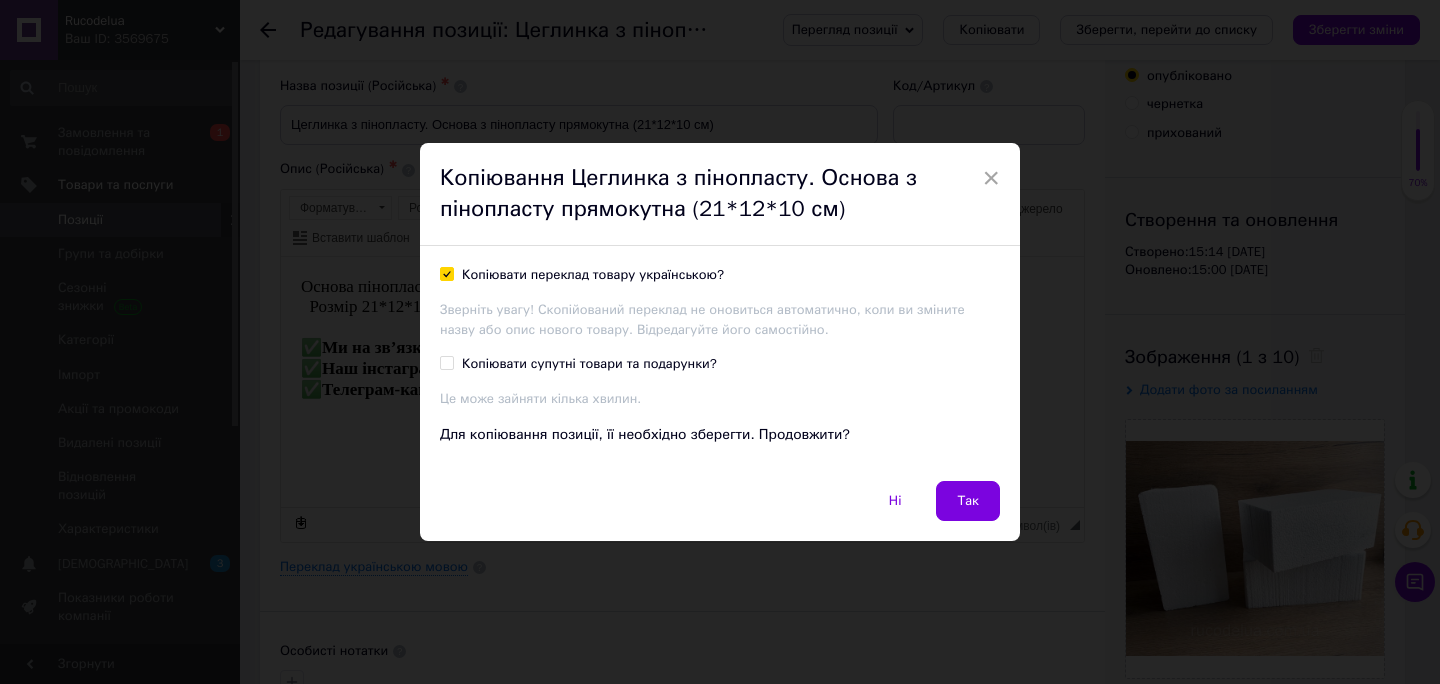 checkbox on "true" 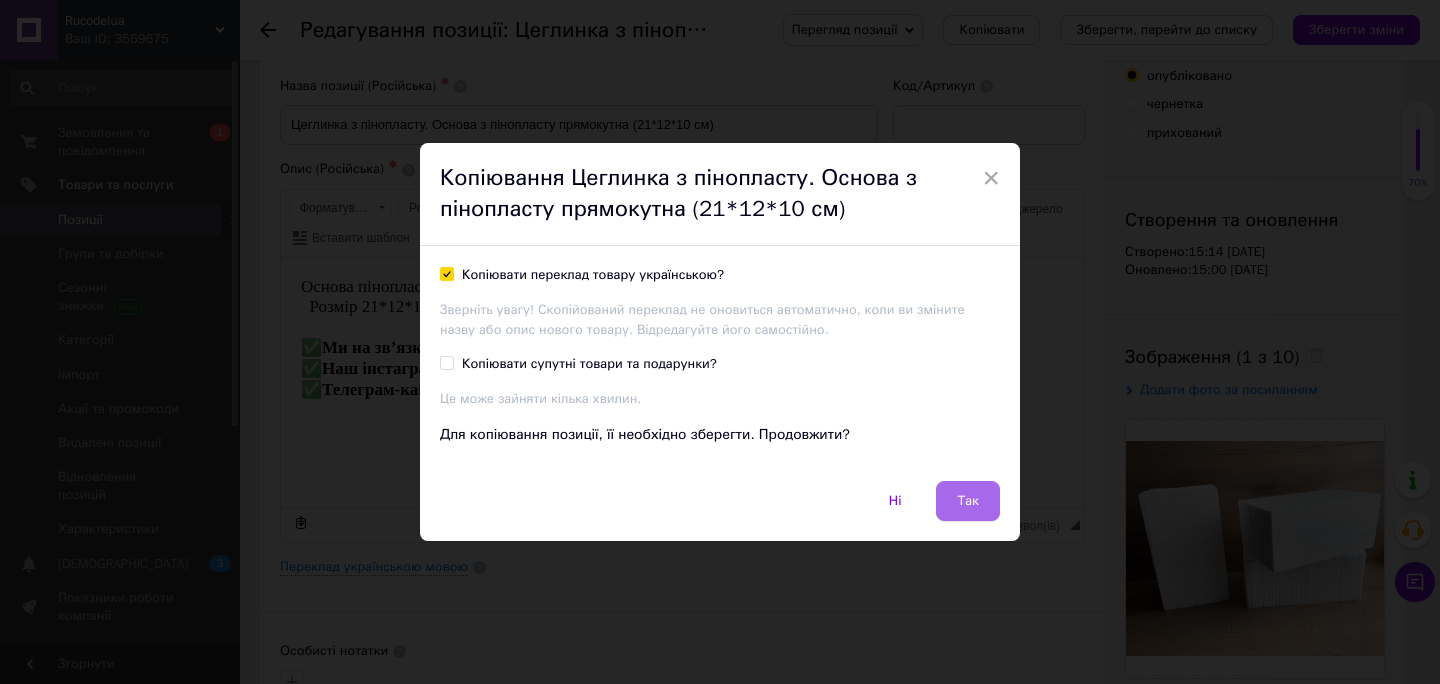 click on "Так" at bounding box center [968, 501] 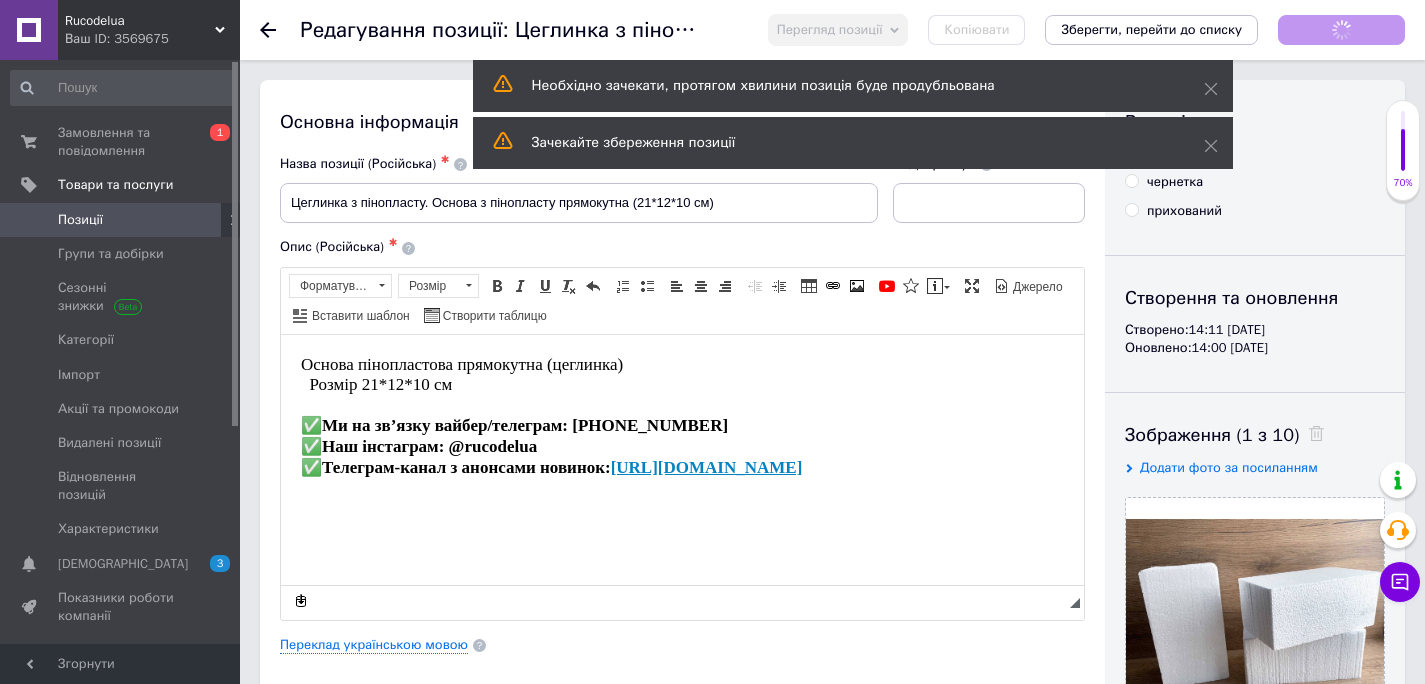 scroll, scrollTop: 0, scrollLeft: 0, axis: both 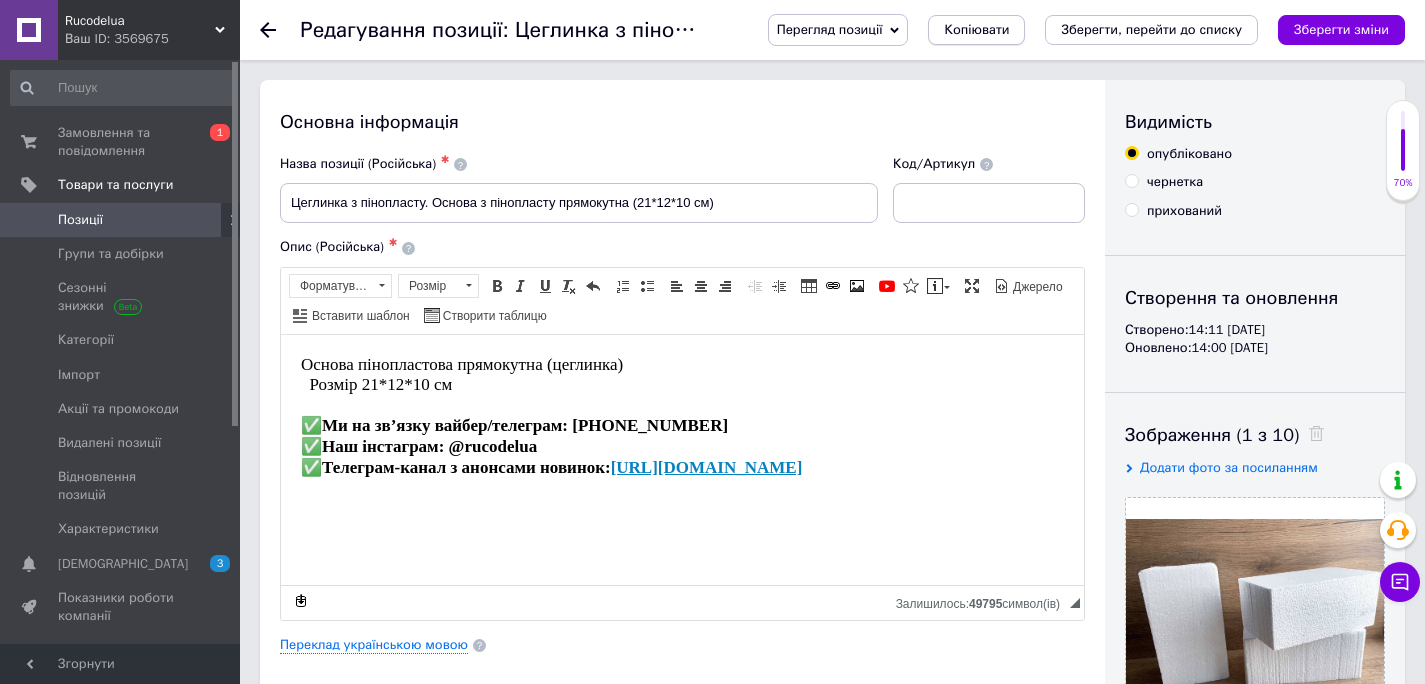 click on "Копіювати" at bounding box center (976, 30) 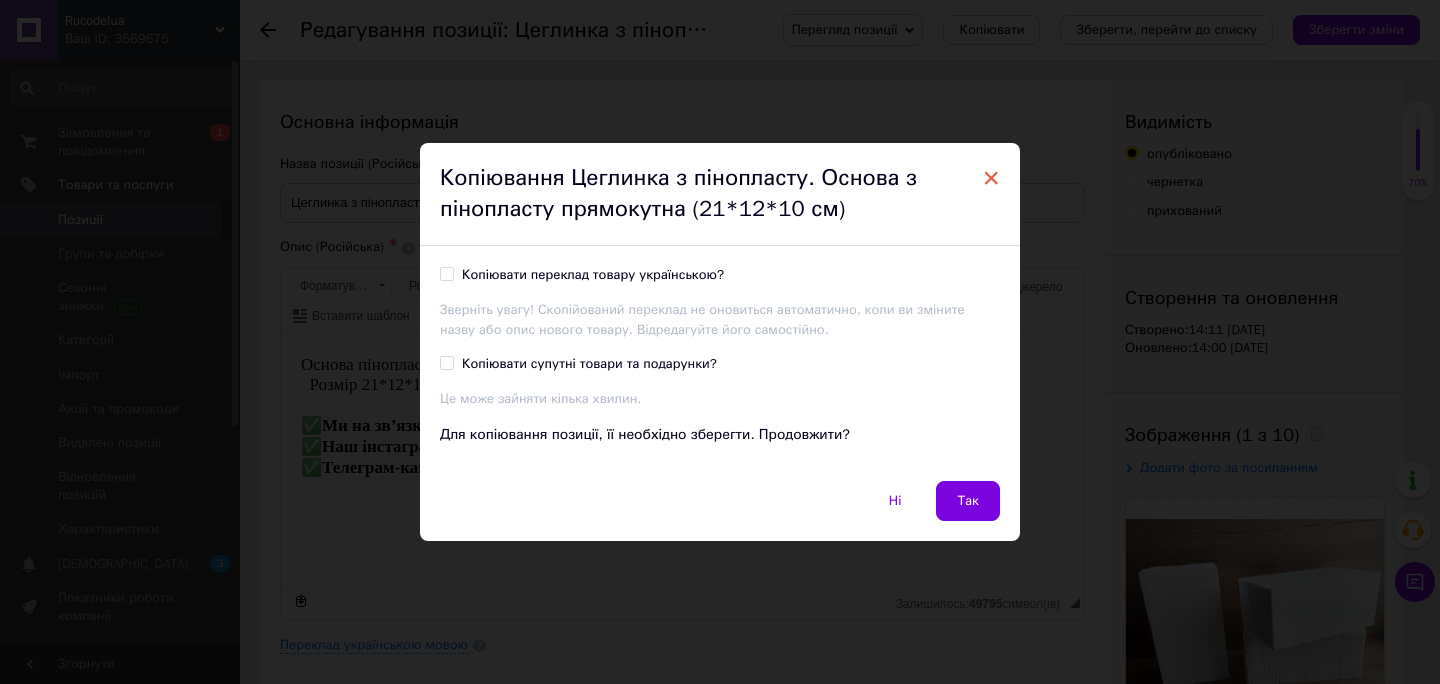 click on "×" at bounding box center (991, 178) 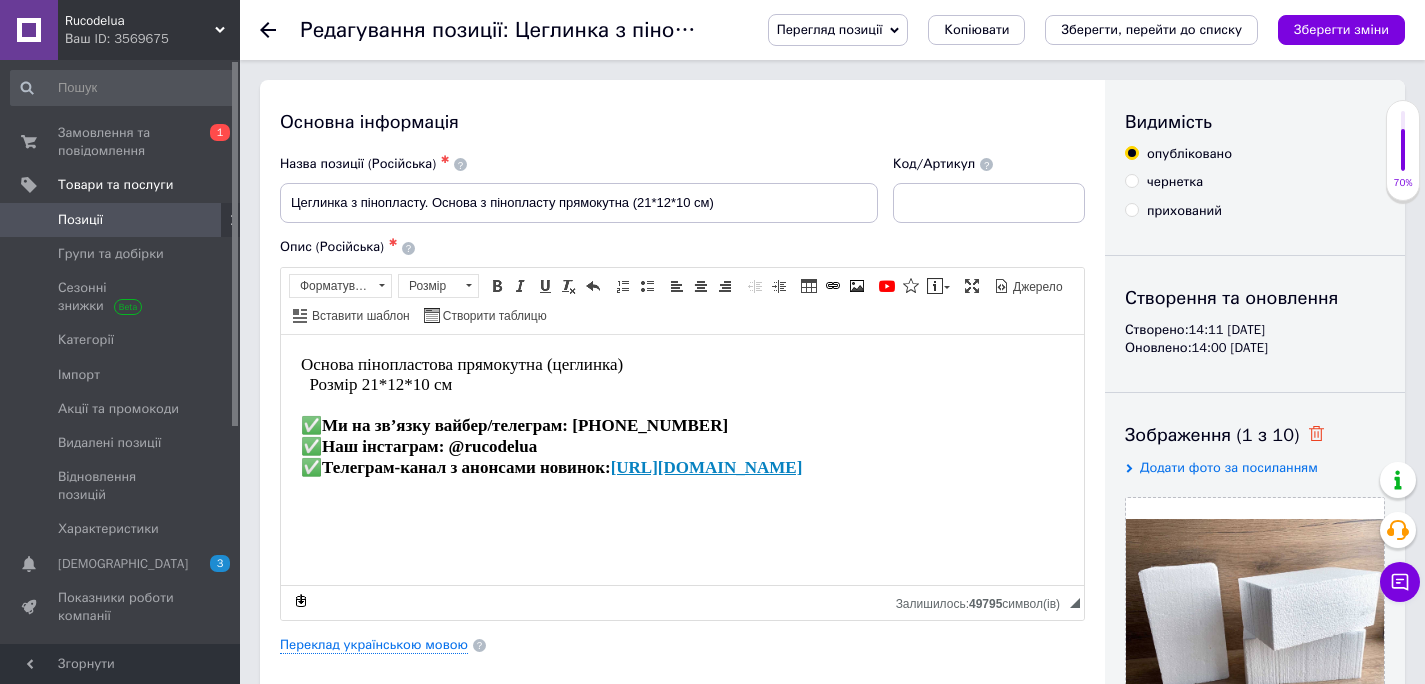 click 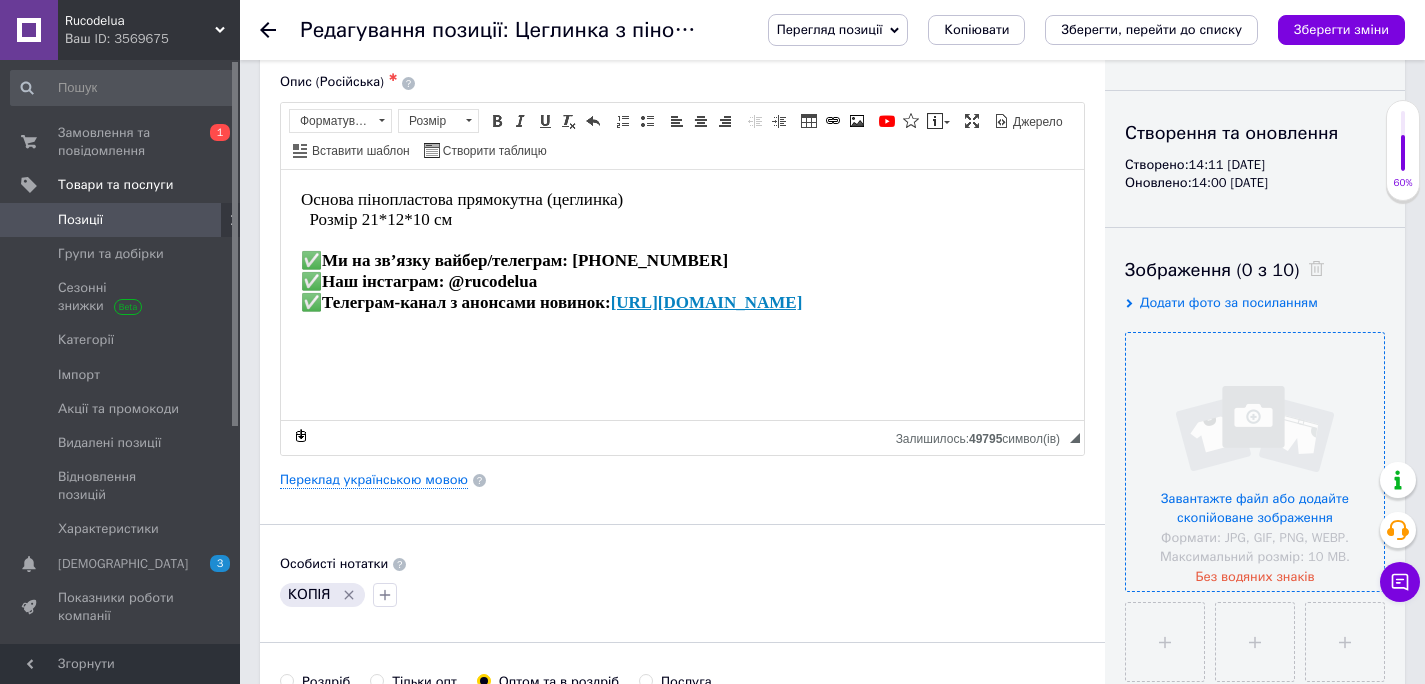 scroll, scrollTop: 397, scrollLeft: 0, axis: vertical 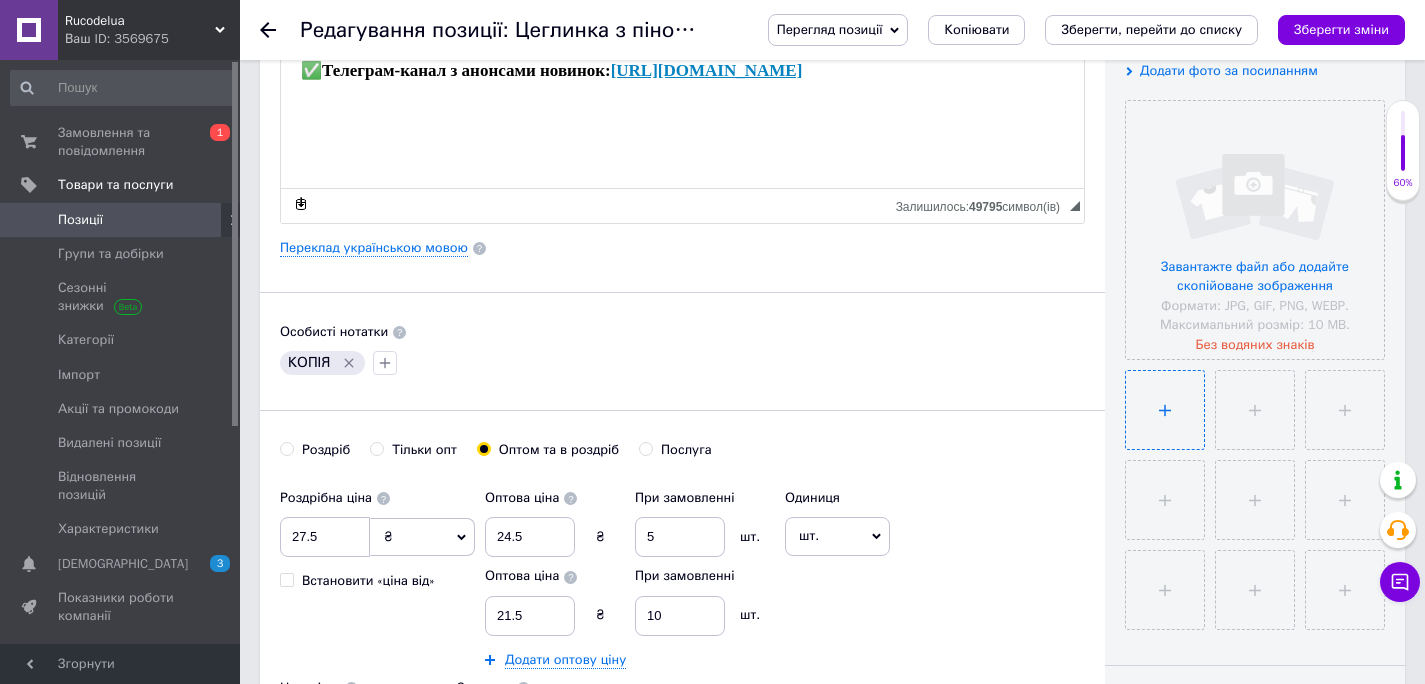 click at bounding box center [1165, 410] 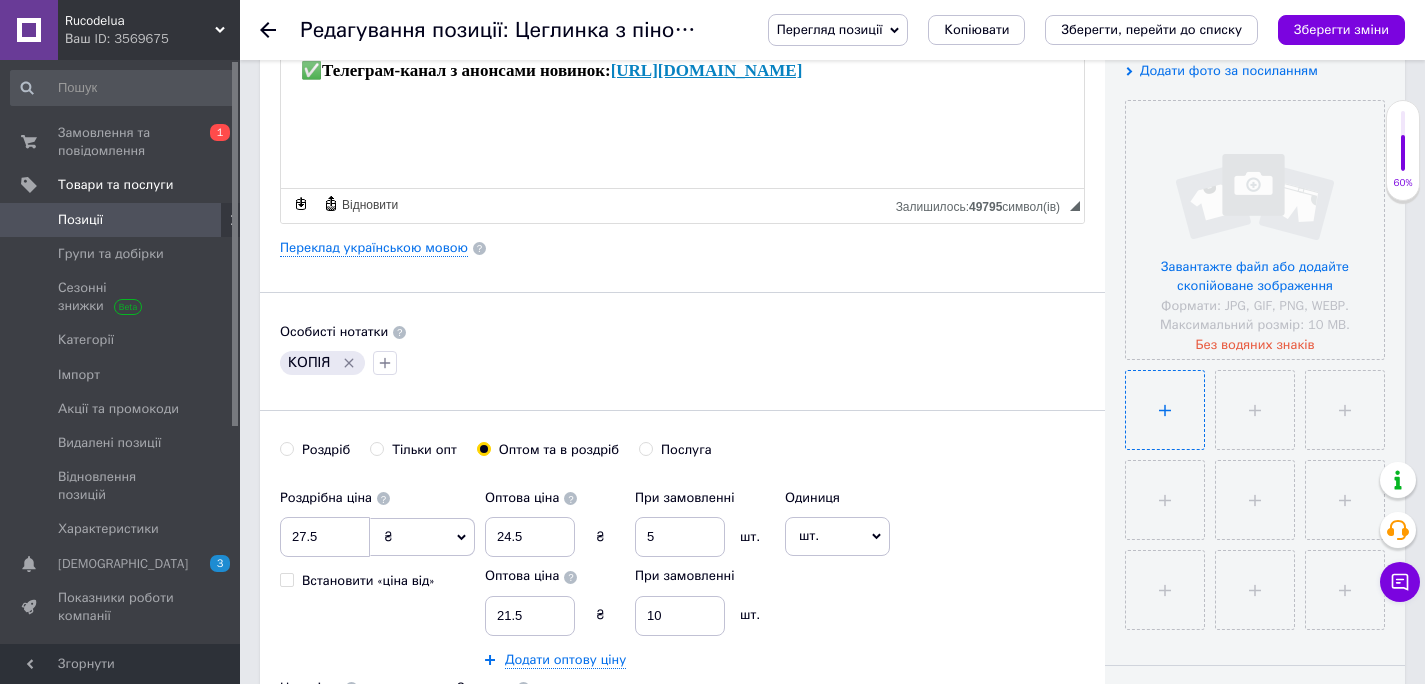 type on "C:\fakepath\[DATE] 16.38.47.jpg" 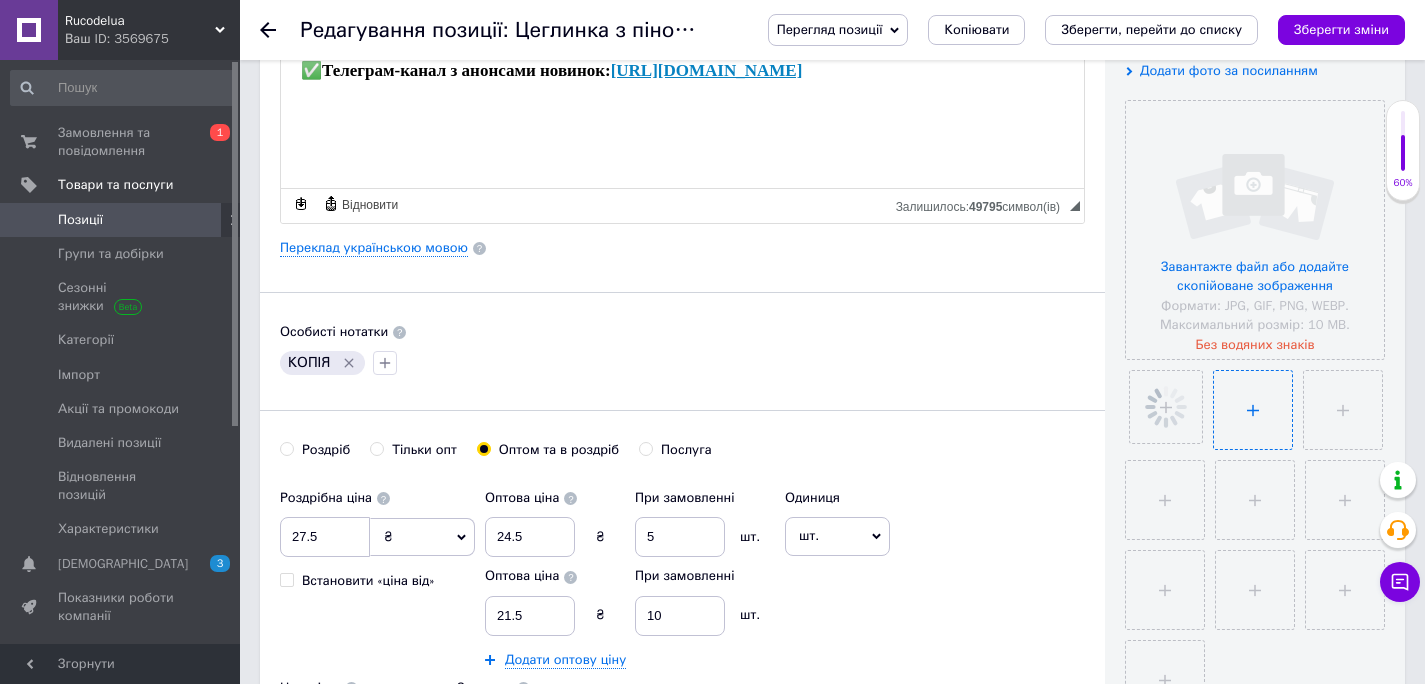 click at bounding box center (1253, 410) 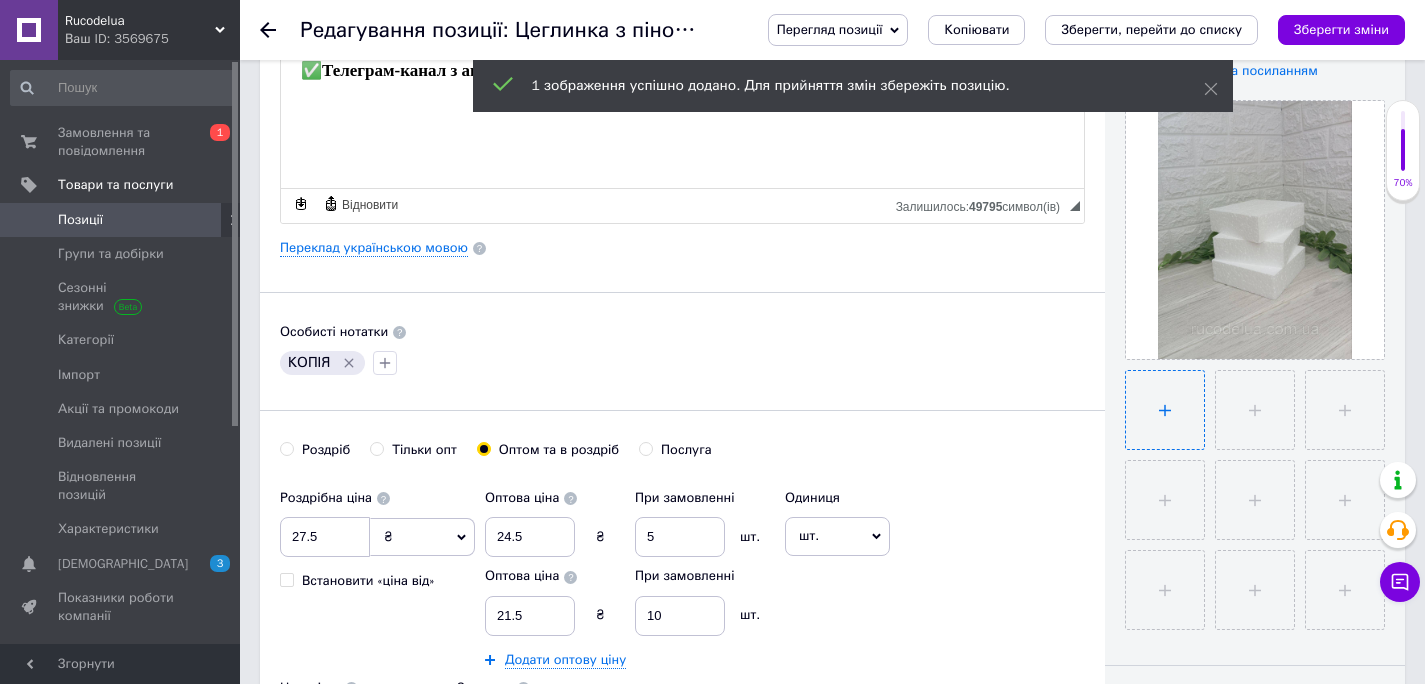 type on "C:\fakepath\[DATE] 16.38.41.jpg" 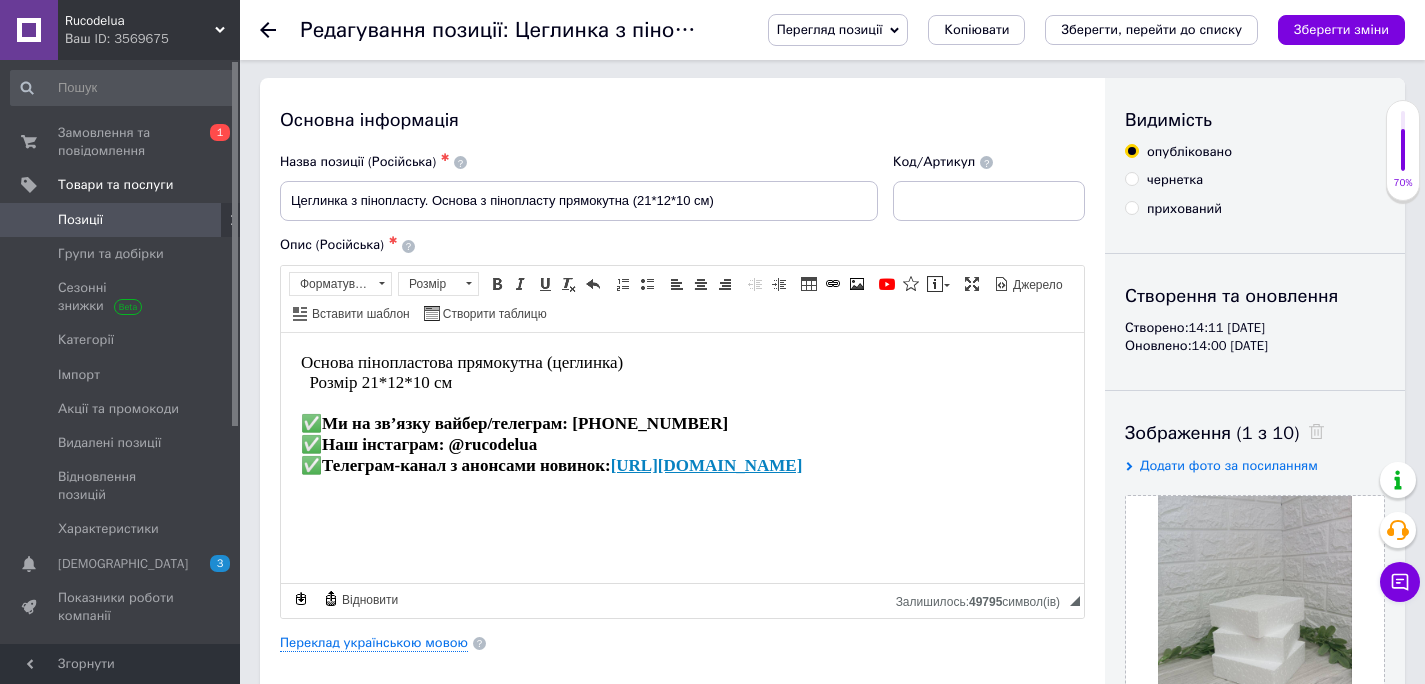 scroll, scrollTop: 0, scrollLeft: 0, axis: both 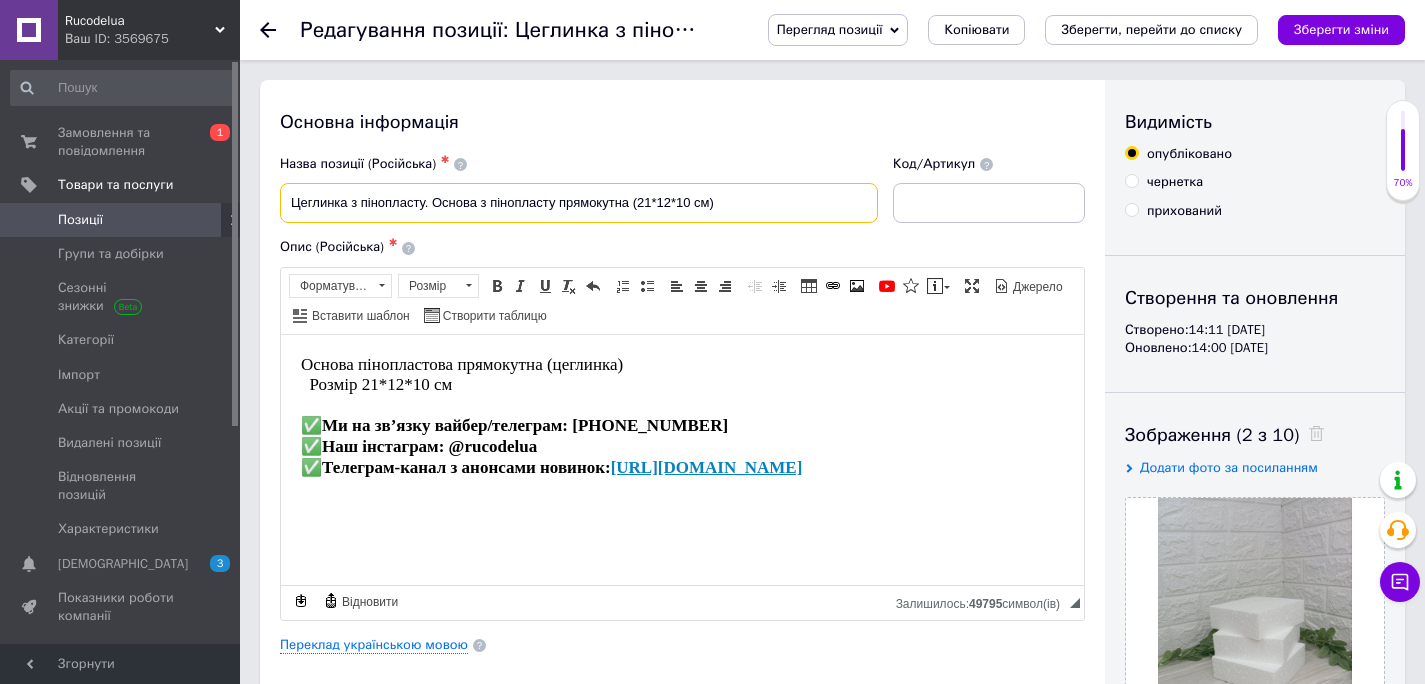 click on "Цеглинка з пінопласту. Основа з пінопласту прямокутна (21*12*10 см)" at bounding box center (579, 203) 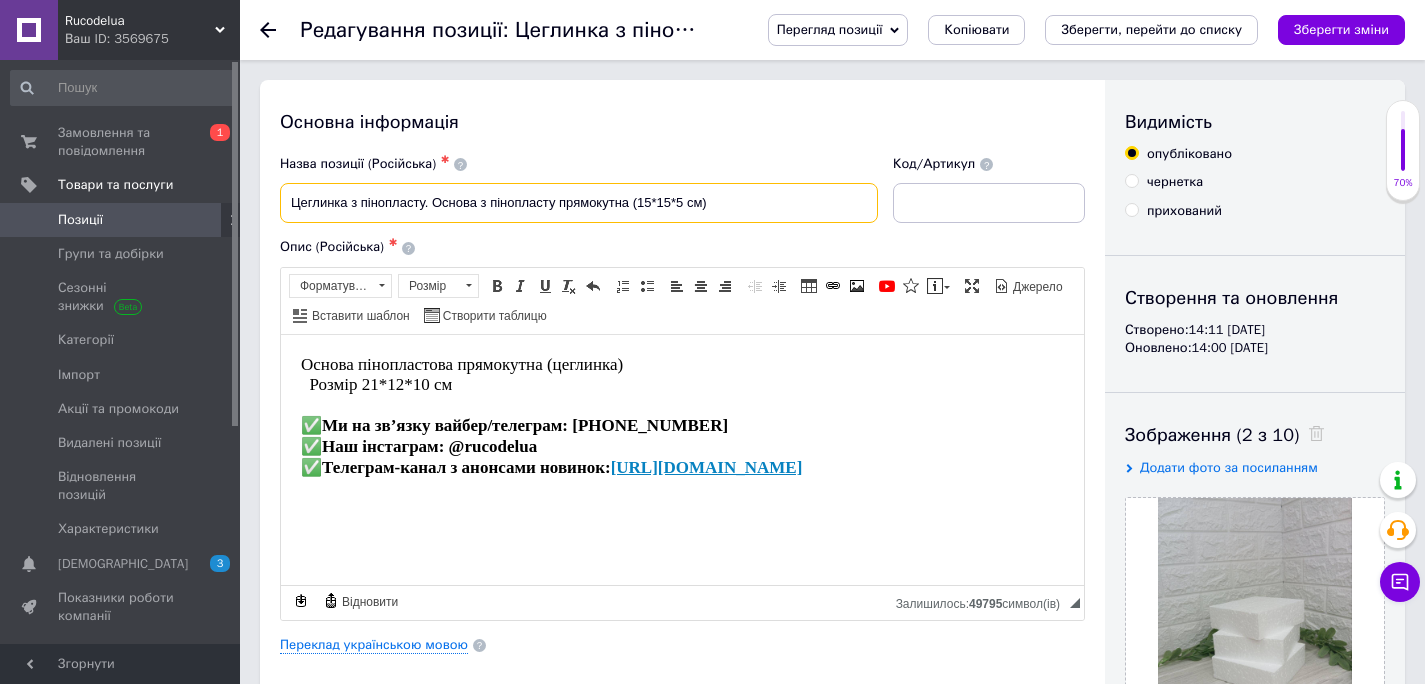 click on "Цеглинка з пінопласту. Основа з пінопласту прямокутна (15*15*5 см)" at bounding box center [579, 203] 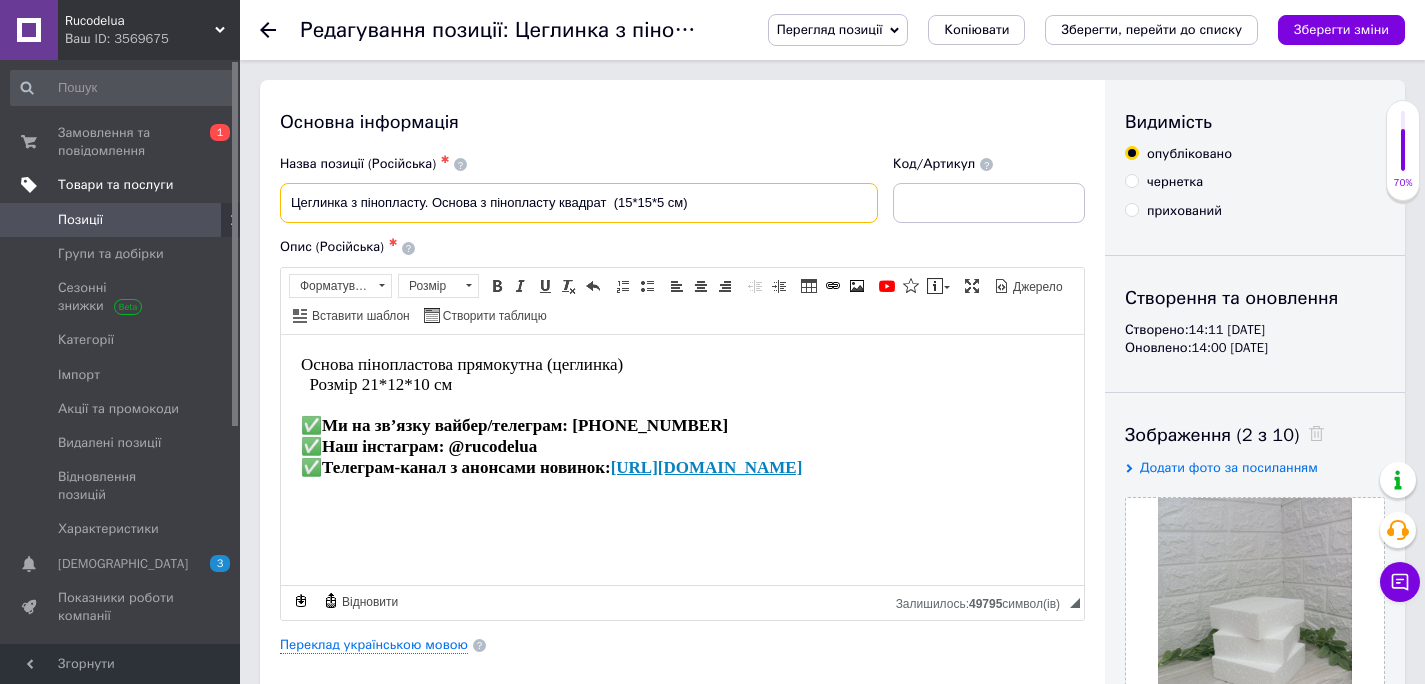 drag, startPoint x: 359, startPoint y: 203, endPoint x: 214, endPoint y: 192, distance: 145.41664 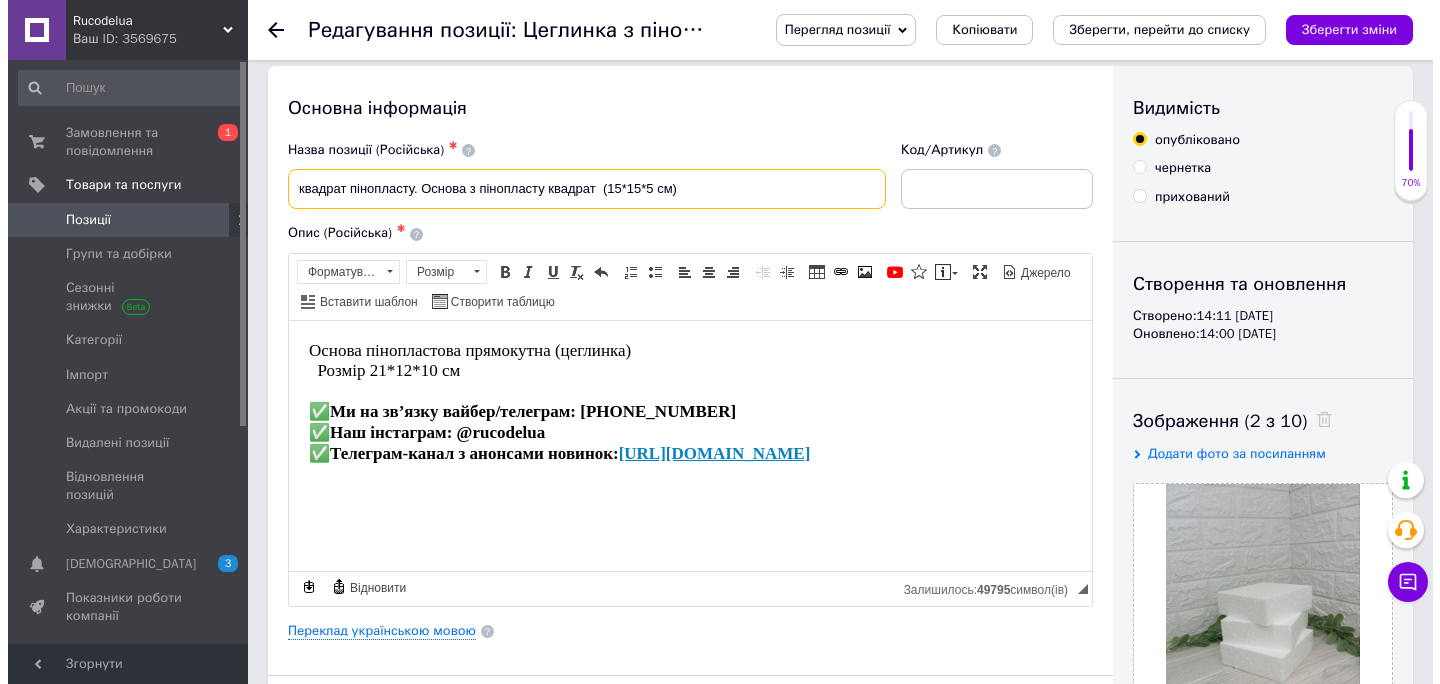scroll, scrollTop: 35, scrollLeft: 0, axis: vertical 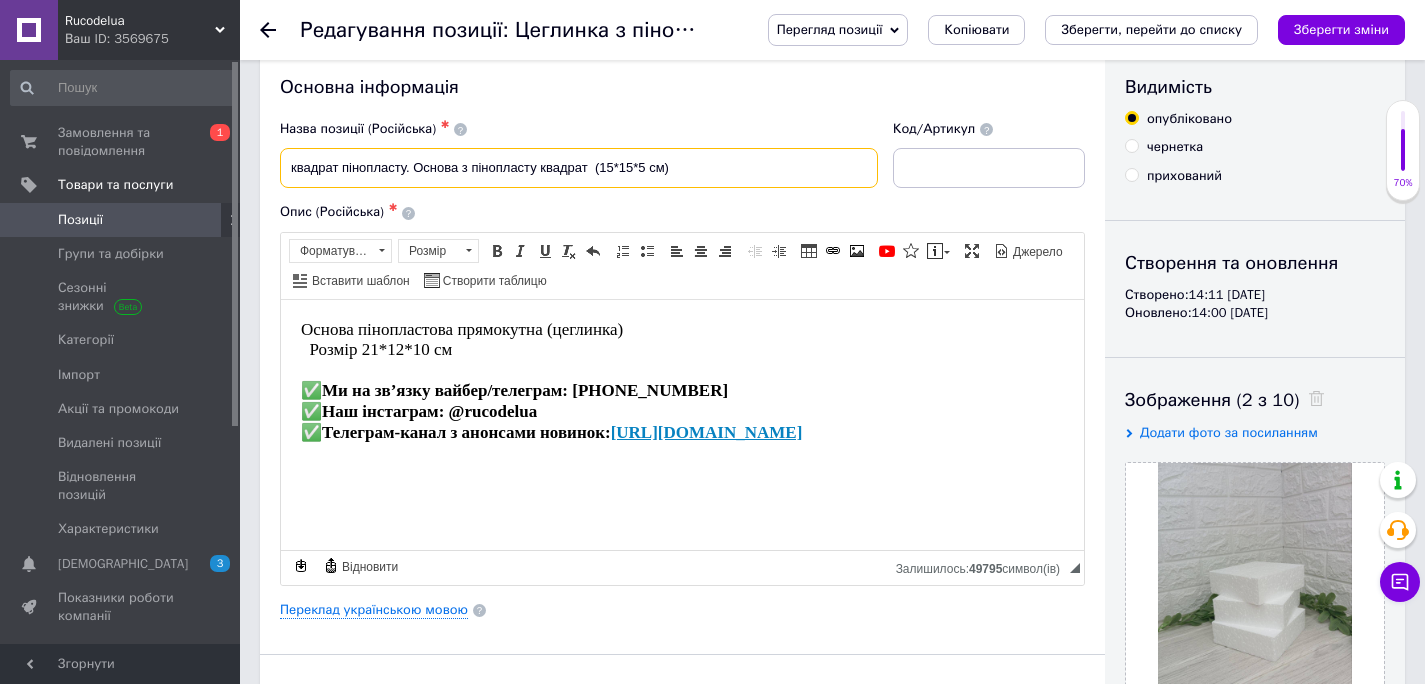 type on "квадрат пінопласту. Основа з пінопласту квадрат  (15*15*5 см)" 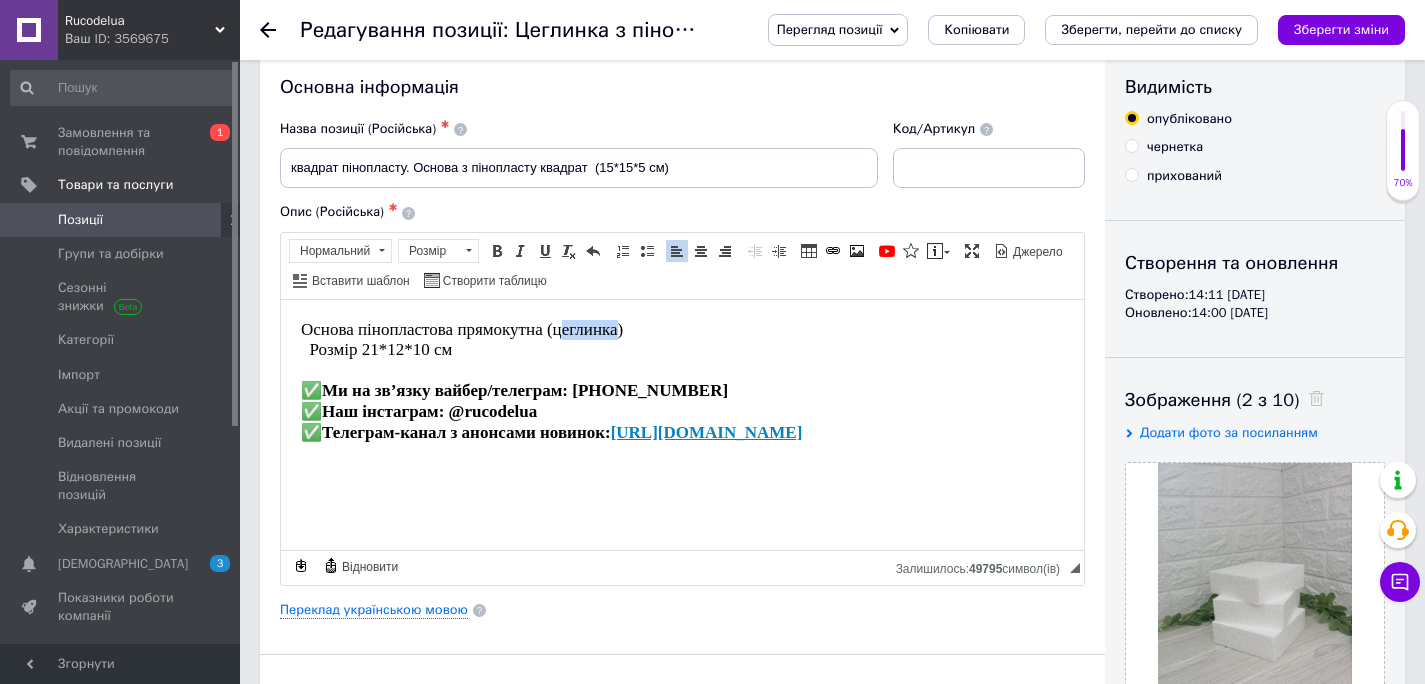 click on "Основа пінопластова прямокутна (цеглинка)" at bounding box center [462, 328] 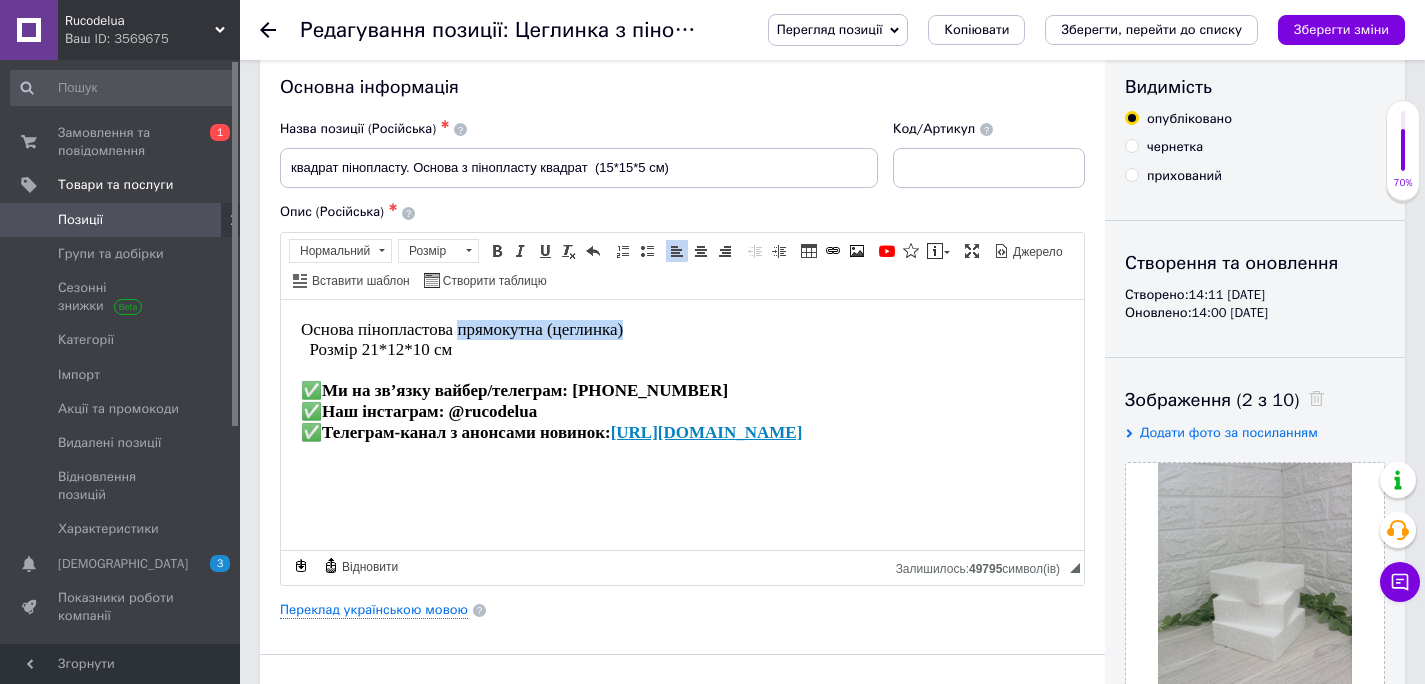 drag, startPoint x: 633, startPoint y: 331, endPoint x: 457, endPoint y: 327, distance: 176.04546 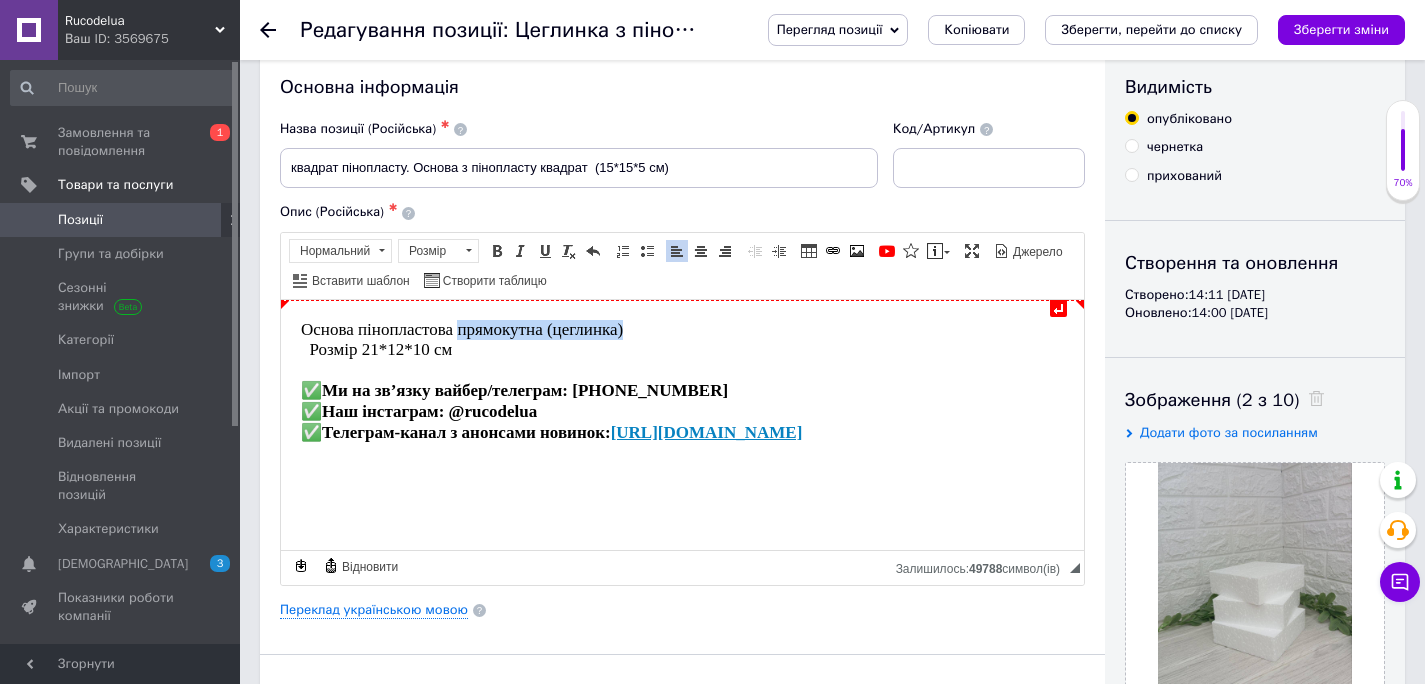 type 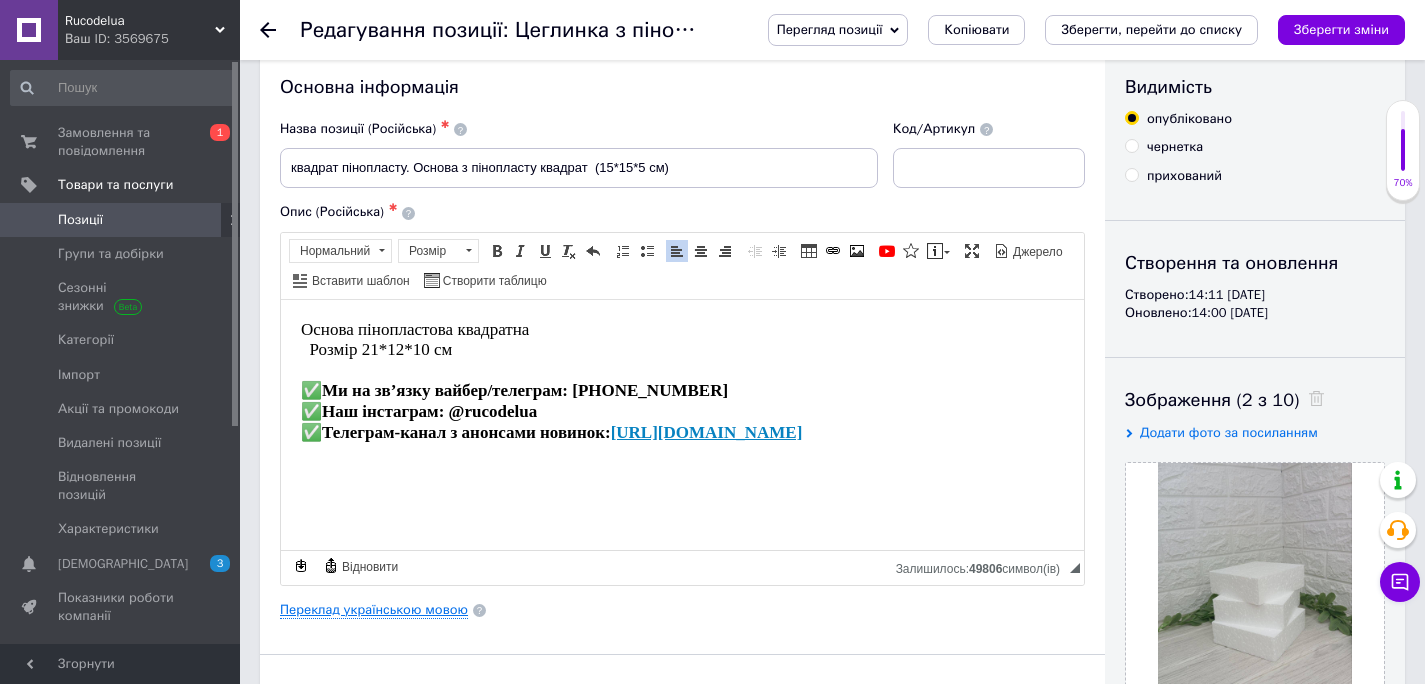 click on "Переклад українською мовою" at bounding box center (374, 610) 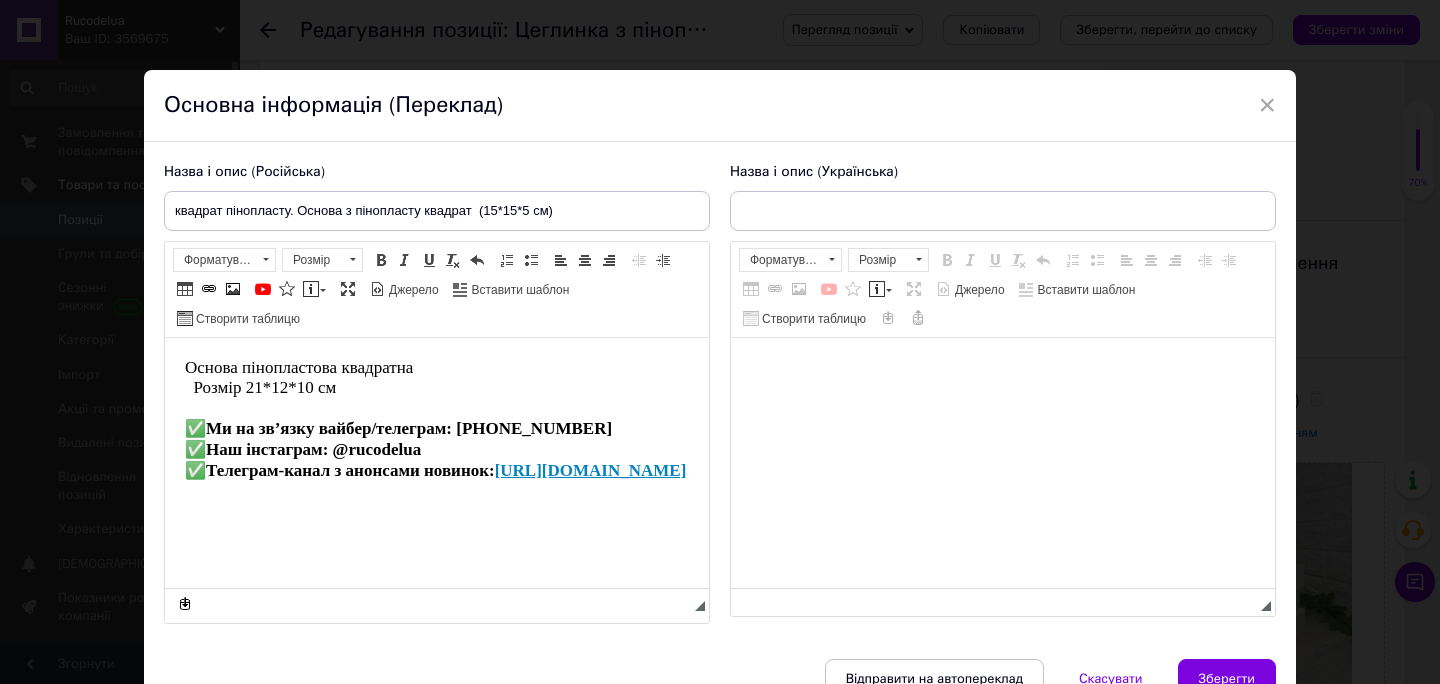 scroll, scrollTop: 0, scrollLeft: 0, axis: both 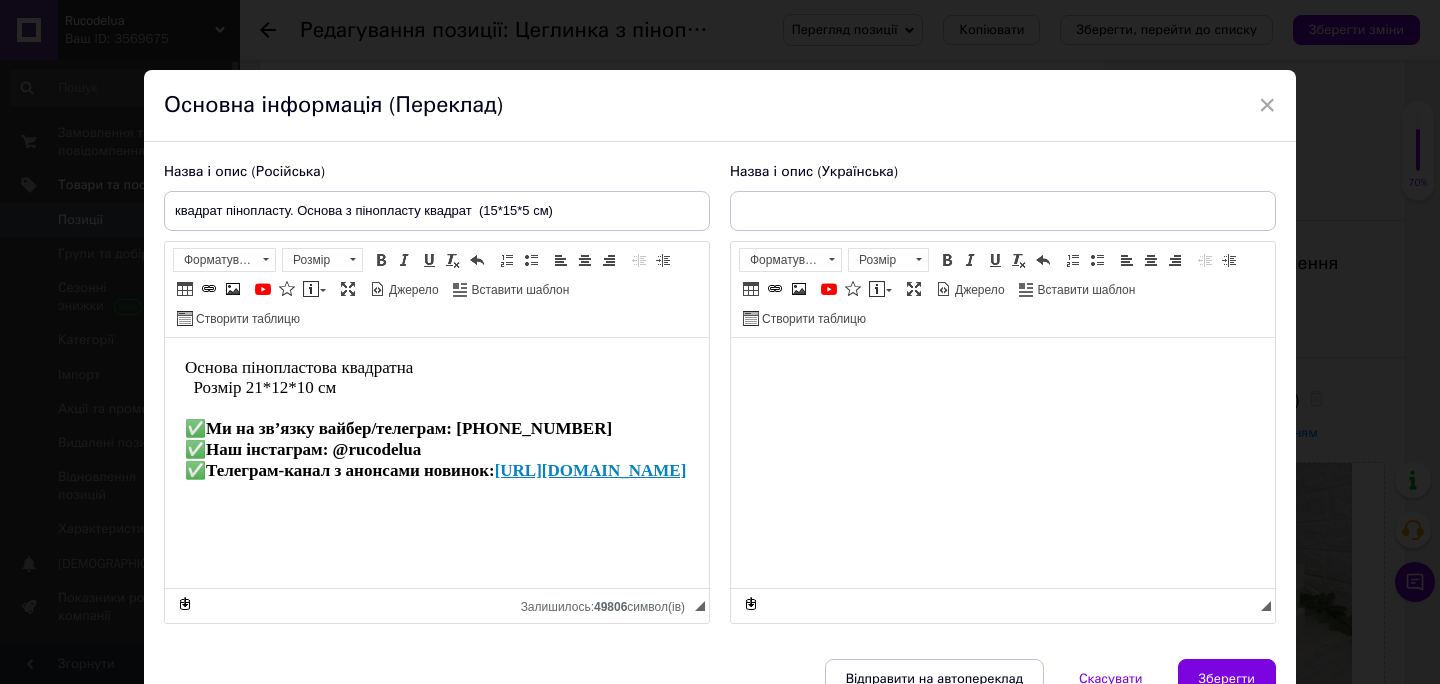 type on "Цеглинка з пінопласту. Основа з пінопласту прямокутна (21*12*10 см)" 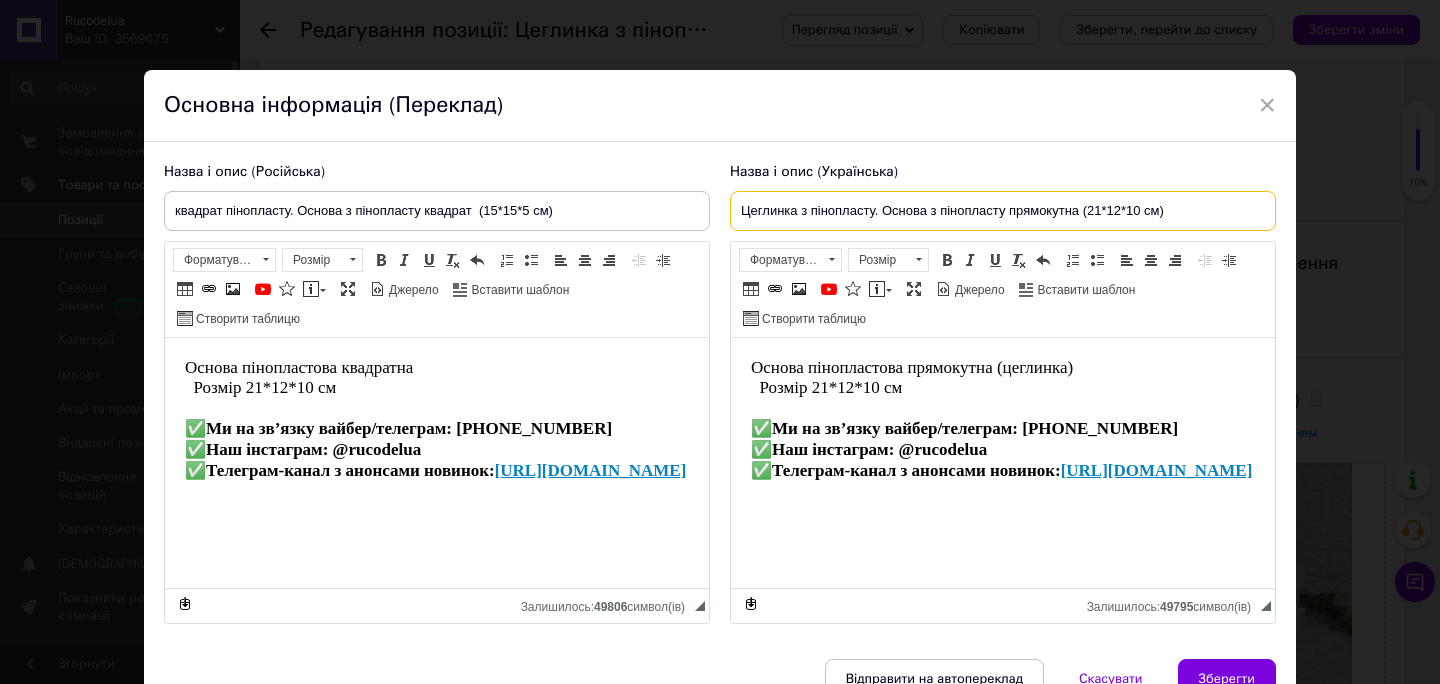 drag, startPoint x: 1180, startPoint y: 211, endPoint x: 589, endPoint y: 137, distance: 595.6148 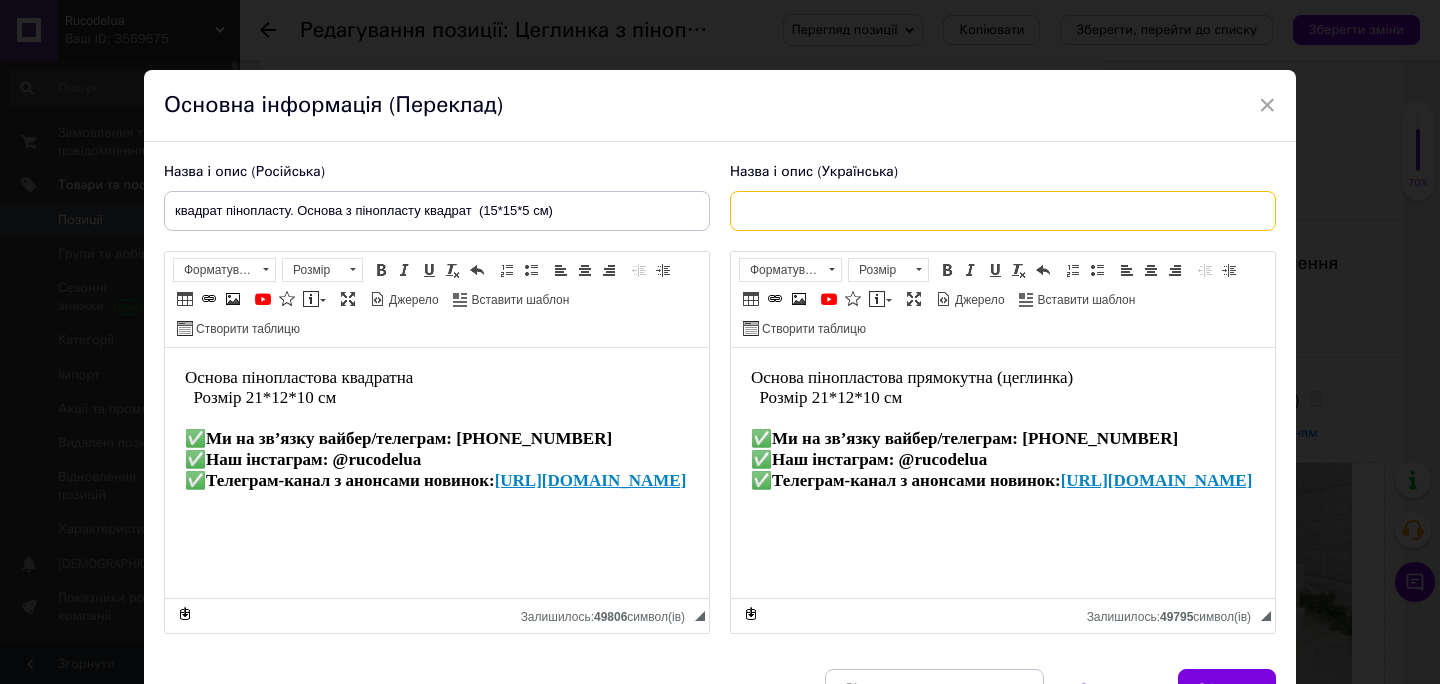 type 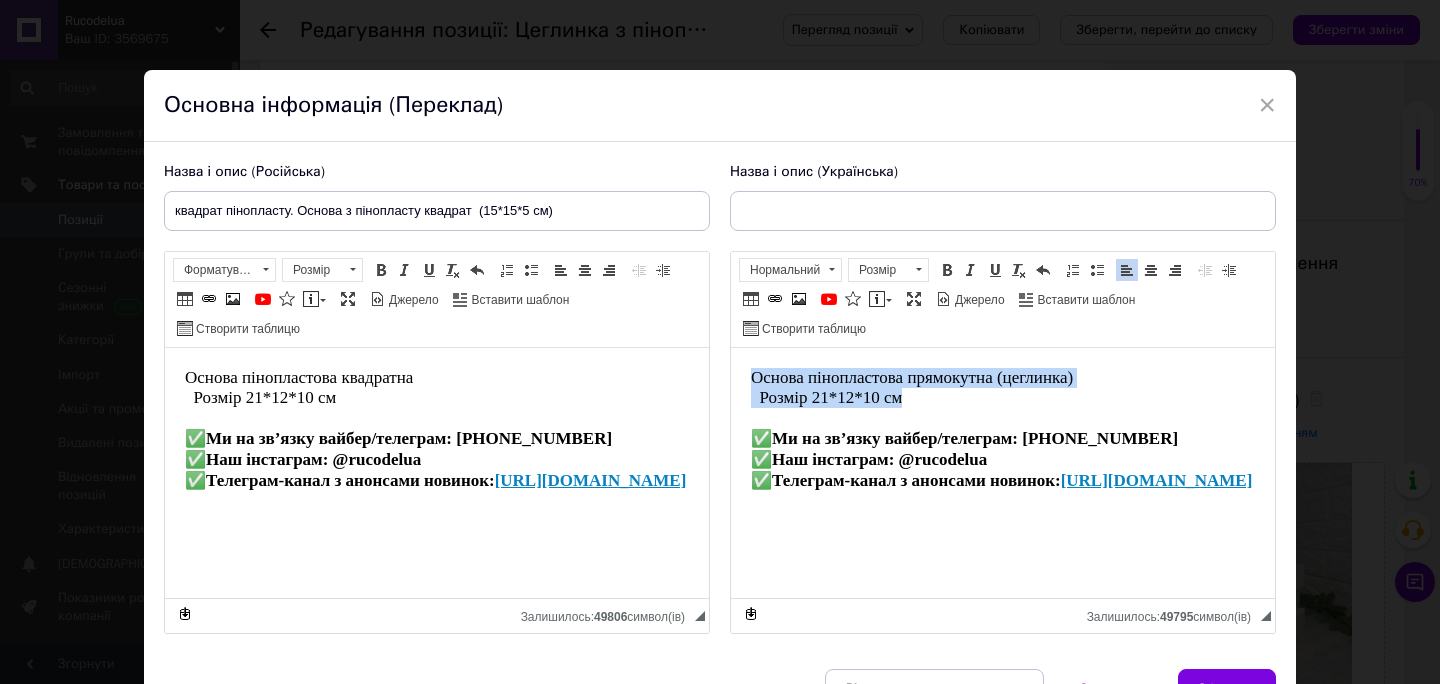 drag, startPoint x: 956, startPoint y: 392, endPoint x: 743, endPoint y: 340, distance: 219.25555 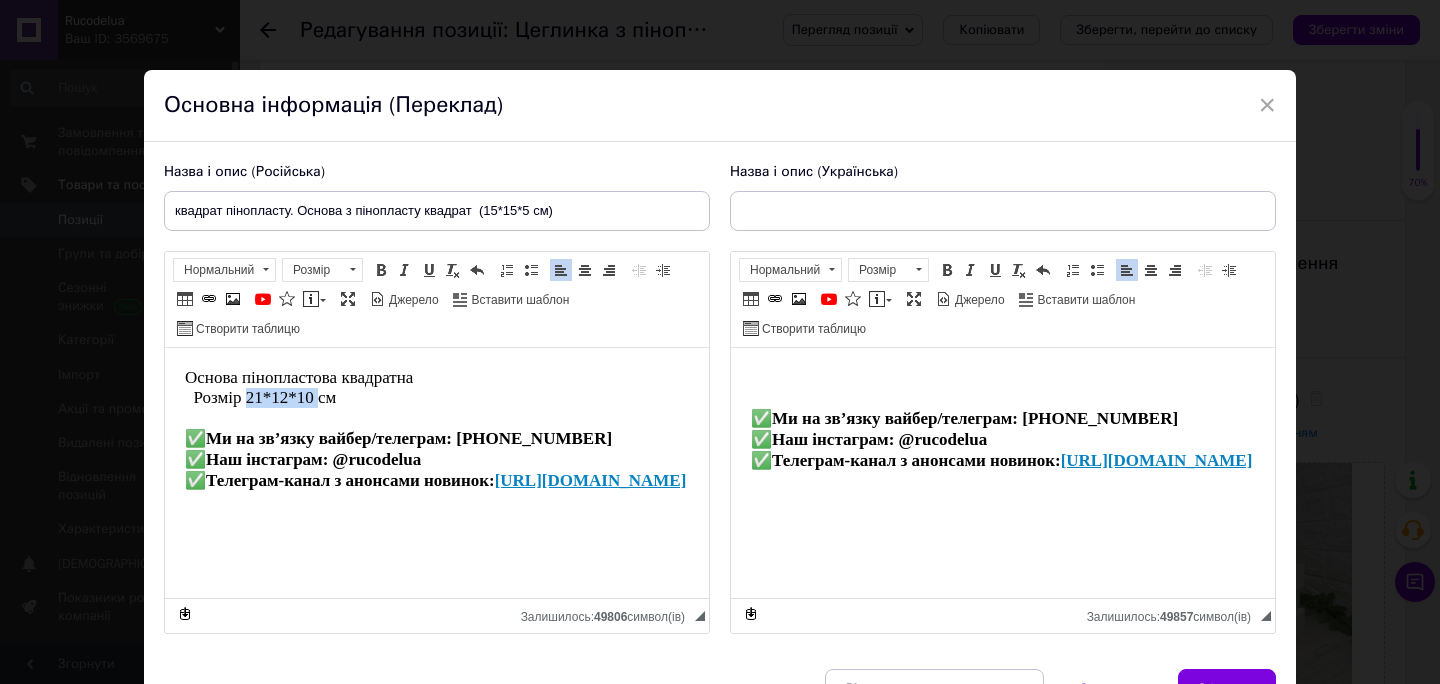 drag, startPoint x: 319, startPoint y: 396, endPoint x: 248, endPoint y: 392, distance: 71.11259 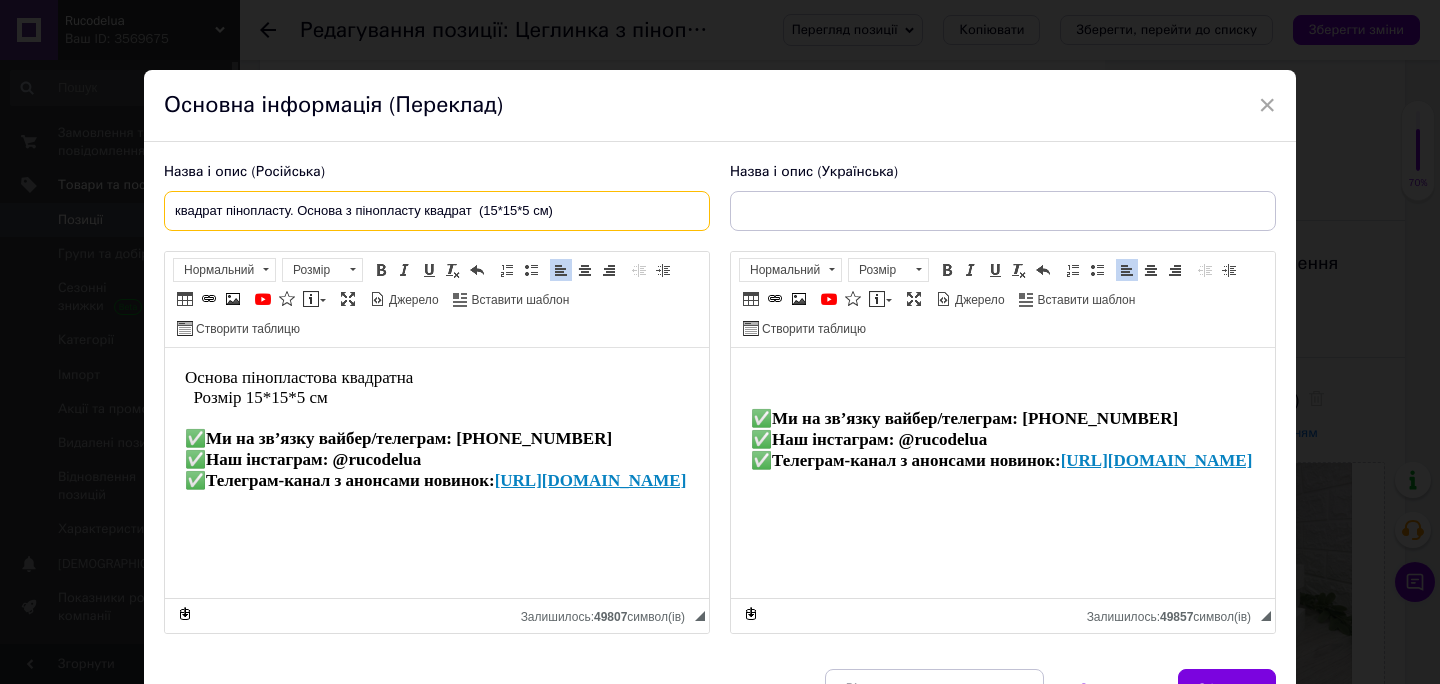 drag, startPoint x: 562, startPoint y: 210, endPoint x: 194, endPoint y: 162, distance: 371.11722 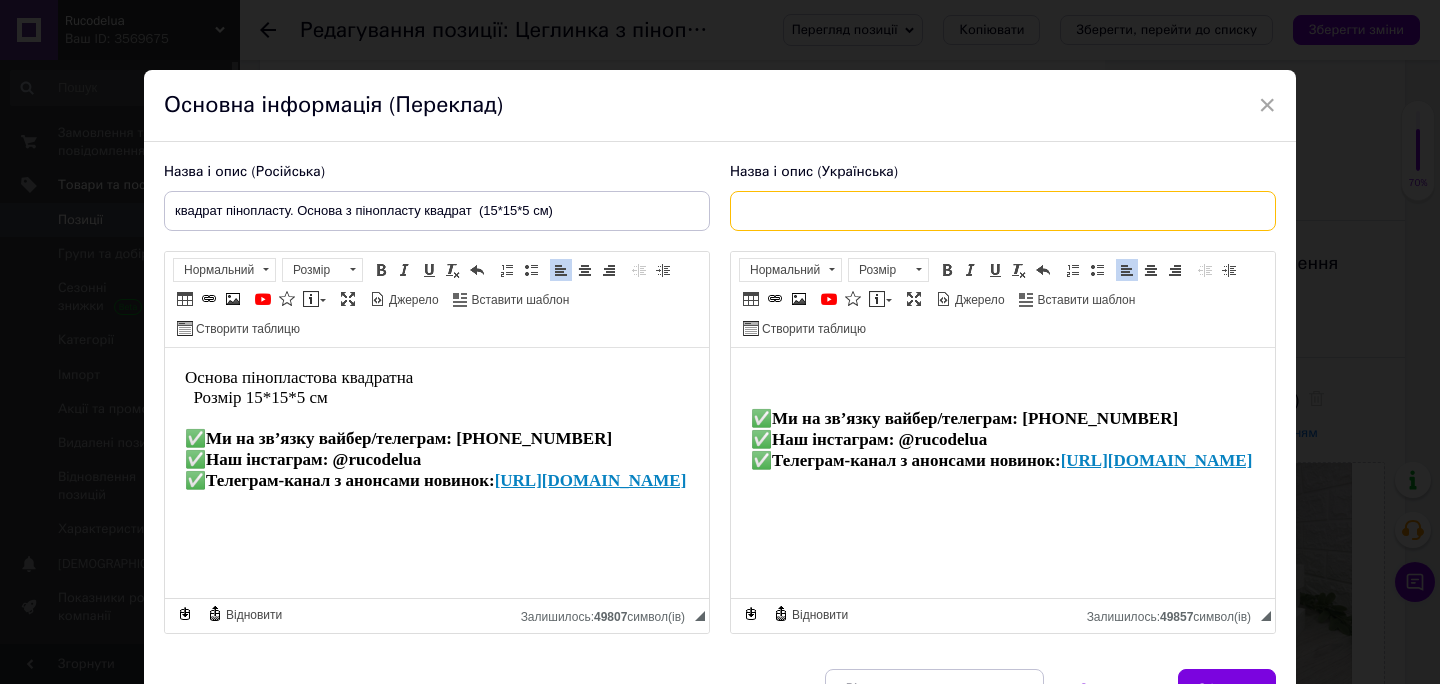 click at bounding box center [1003, 211] 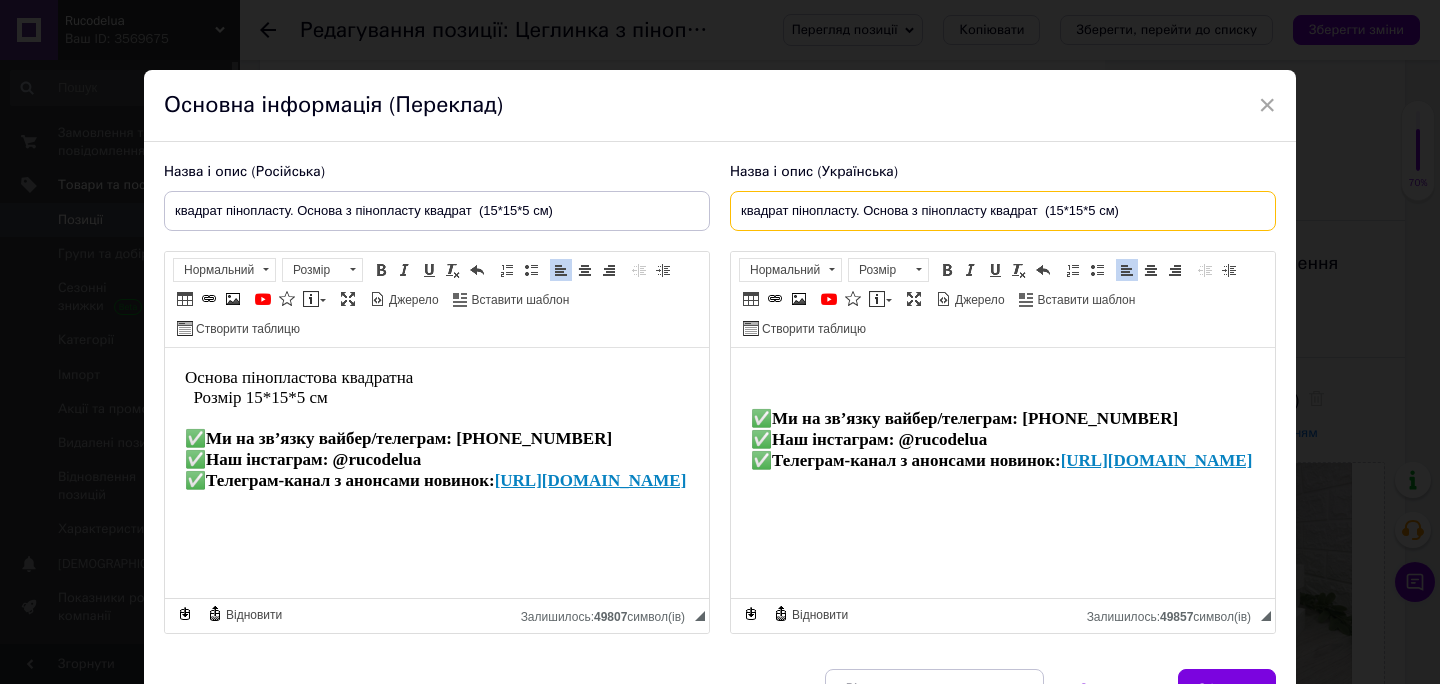 type on "квадрат пінопласту. Основа з пінопласту квадрат  (15*15*5 см)" 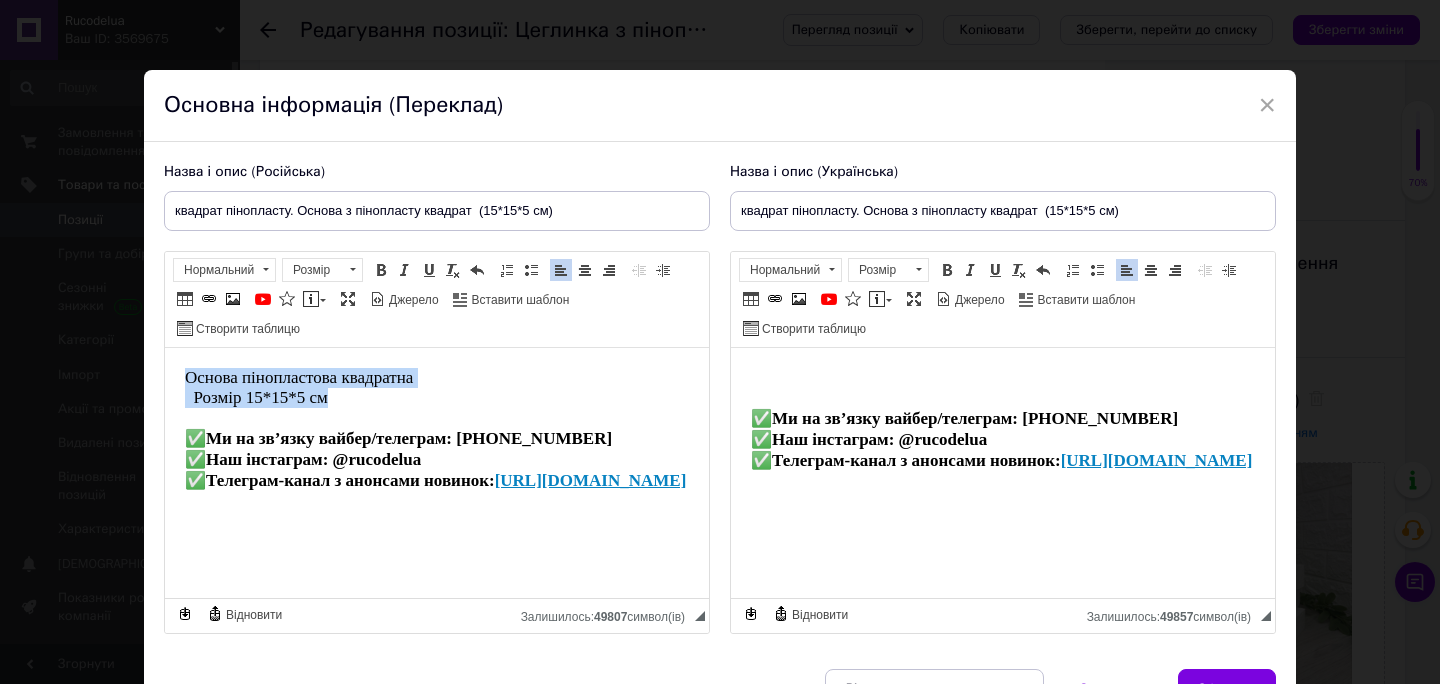 drag, startPoint x: 349, startPoint y: 406, endPoint x: 222, endPoint y: 360, distance: 135.07405 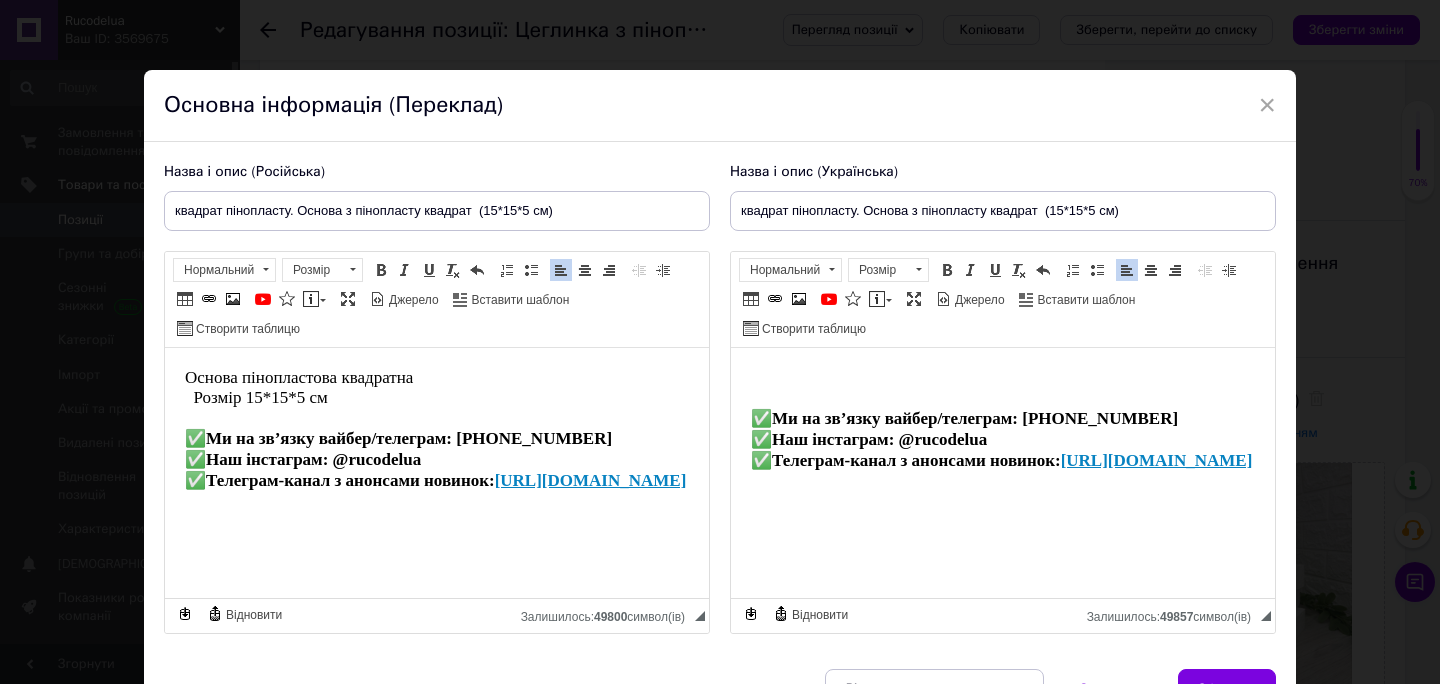 click on "Основа пінопластова квадратна      Розмір 15*15*5 см ✅Ми на зв’язку вайбер/телеграм: [PHONE_NUMBER] ✅Наш інстаграм: @rucodelua ✅Телеграм-канал з анонсами новинок:  [URL][DOMAIN_NAME]" at bounding box center [437, 429] 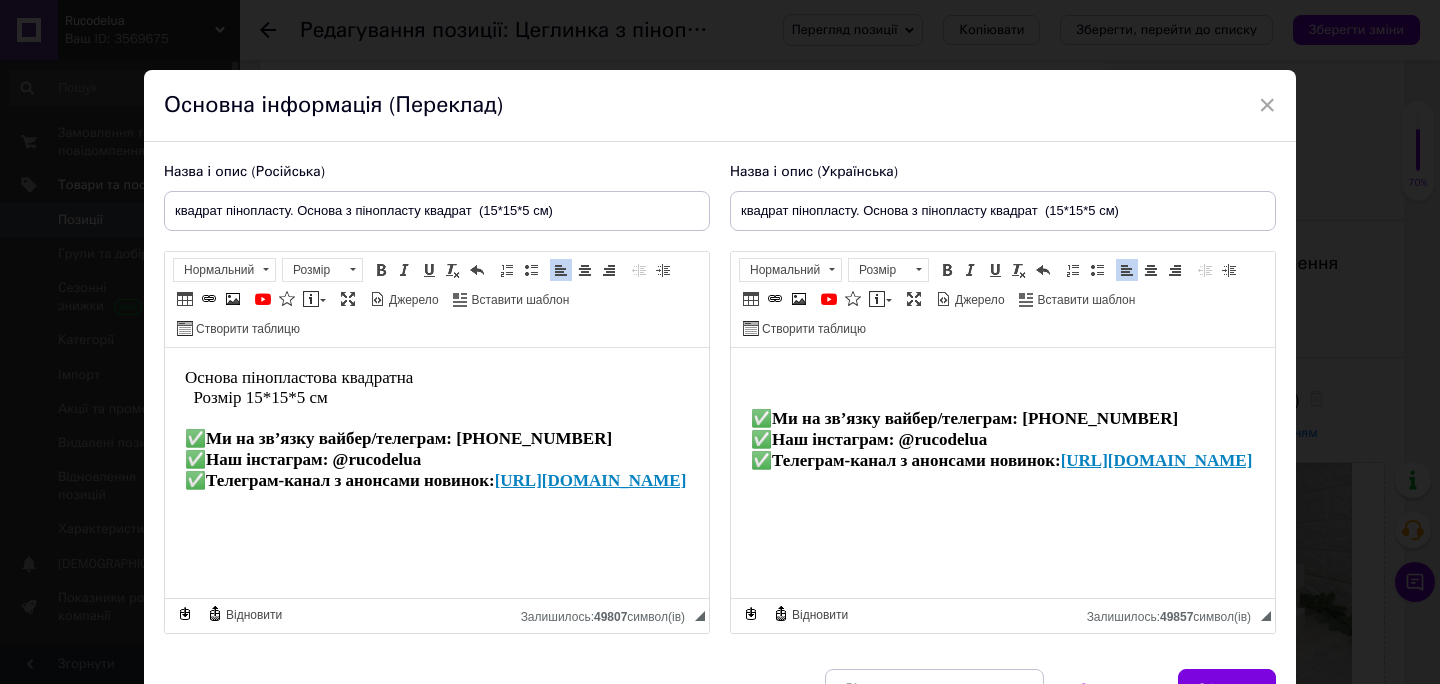 click on "Основа пінопластова квадратна      Розмір 15*15*5 см ✅Ми на зв’язку вайбер/телеграм: [PHONE_NUMBER] ✅Наш інстаграм: @rucodelua ✅Телеграм-канал з анонсами новинок:  [URL][DOMAIN_NAME]" at bounding box center (437, 429) 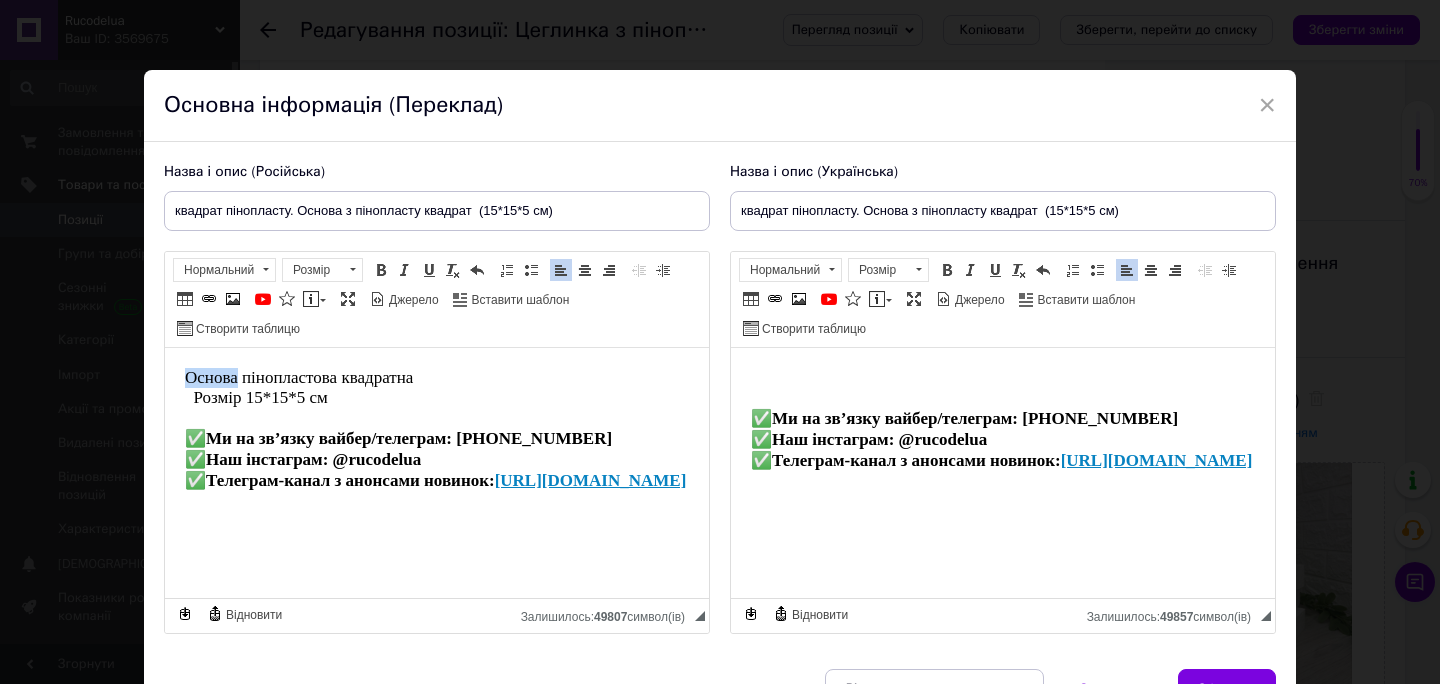 click on "Основа пінопластова квадратна      Розмір 15*15*5 см ✅Ми на зв’язку вайбер/телеграм: [PHONE_NUMBER] ✅Наш інстаграм: @rucodelua ✅Телеграм-канал з анонсами новинок:  [URL][DOMAIN_NAME]" at bounding box center [437, 429] 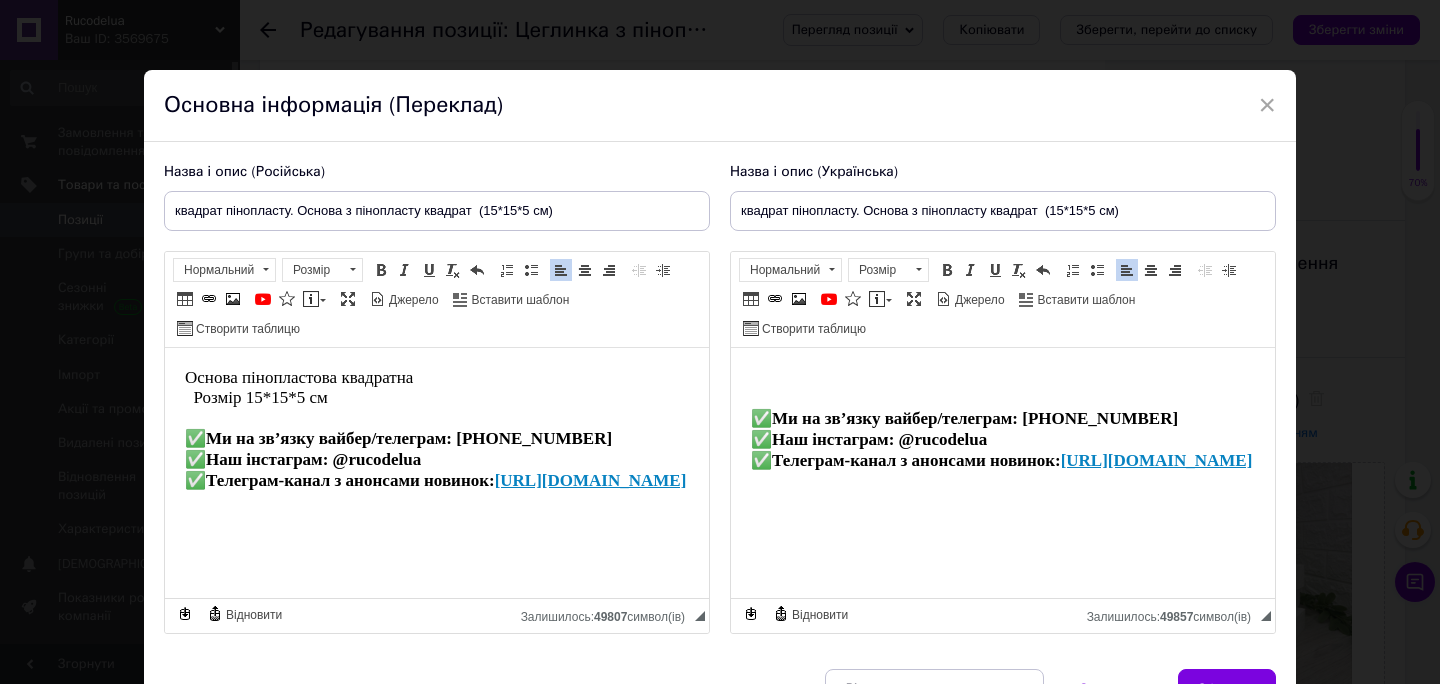 click on "Основа пінопластова квадратна      Розмір 15*15*5 см ✅Ми на зв’язку вайбер/телеграм: [PHONE_NUMBER] ✅Наш інстаграм: @rucodelua ✅Телеграм-канал з анонсами новинок:  [URL][DOMAIN_NAME]" at bounding box center [437, 429] 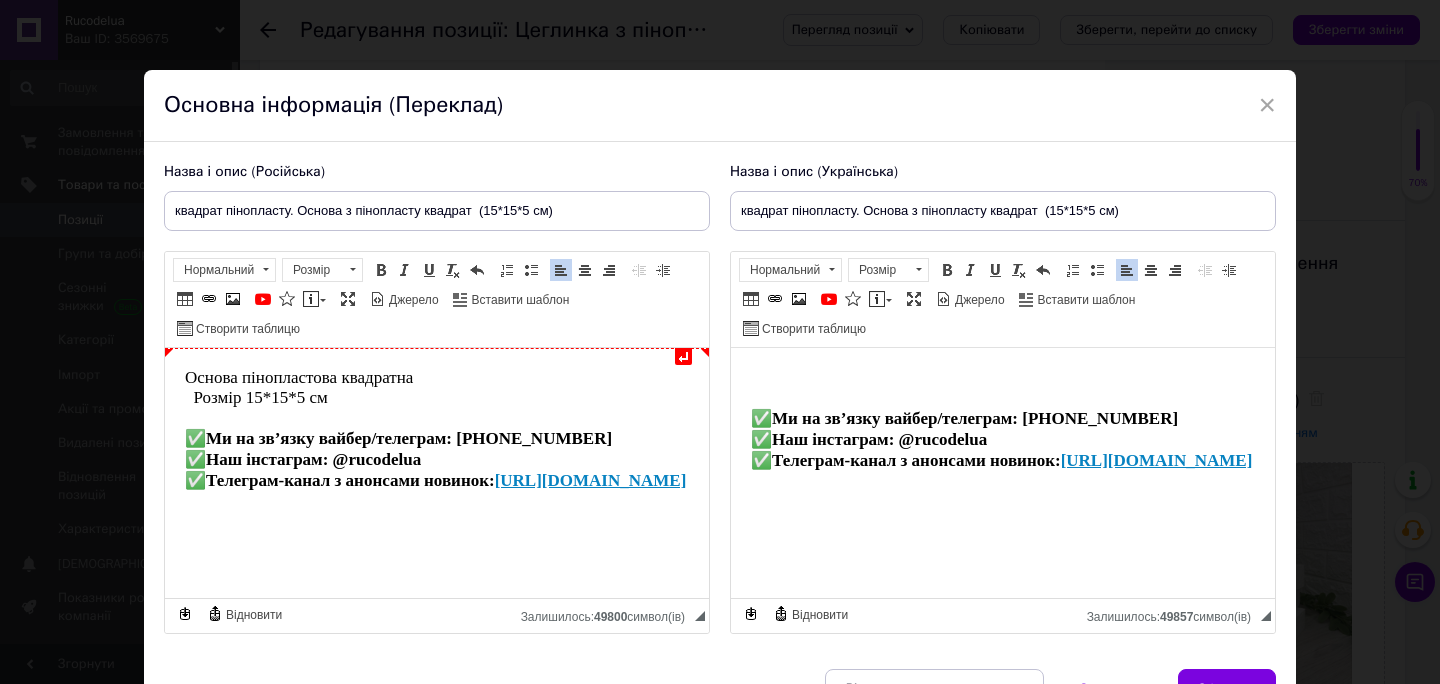click on "↵ Основа пінопластова квадратна      Розмір 15*15*5 см ✅Ми на зв’язку вайбер/телеграм: [PHONE_NUMBER] ✅Наш інстаграм: @rucodelua ✅Телеграм-канал з анонсами новинок:  [URL][DOMAIN_NAME]" at bounding box center (437, 429) 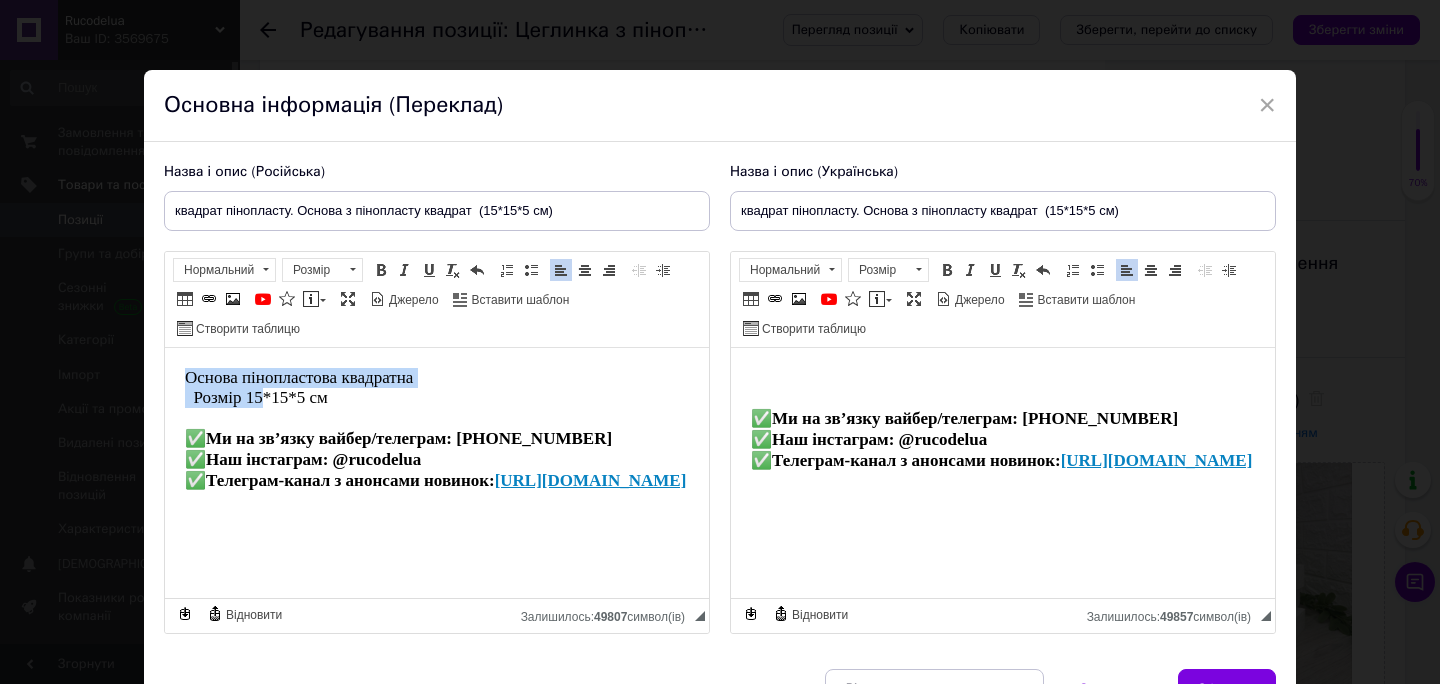 drag, startPoint x: 179, startPoint y: 373, endPoint x: 264, endPoint y: 397, distance: 88.32327 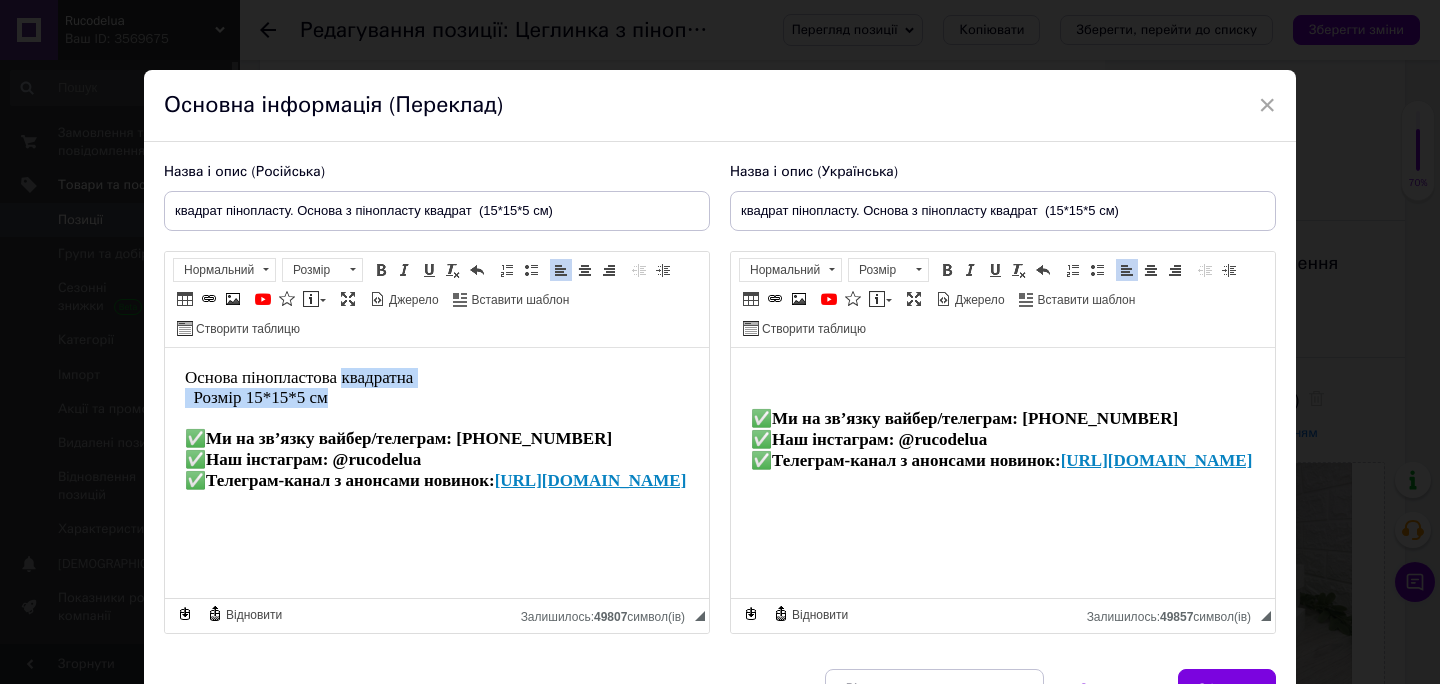 drag, startPoint x: 349, startPoint y: 398, endPoint x: 339, endPoint y: 387, distance: 14.866069 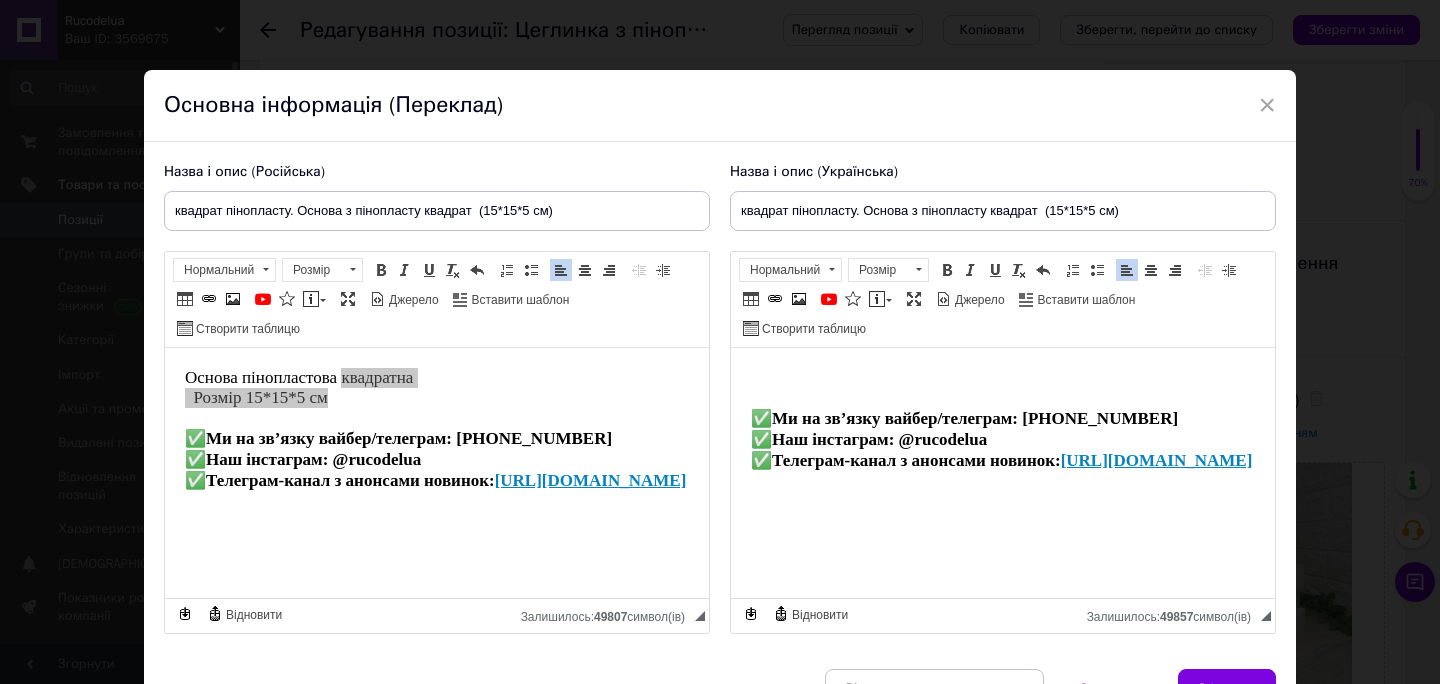 click on "Назва і опис (Російська) квадрат пінопласту. Основа з пінопласту квадрат  (15*15*5 см)
Основа пінопластова квадратна
Розмір 15*15*5 см
✅Ми на зв’язку вайбер/телеграм: [PHONE_NUMBER]
✅Наш інстаграм: @rucodelua
✅Телеграм-канал з анонсами новинок:  [URL][DOMAIN_NAME]
Розширений текстовий редактор, 74EB5003-738C-4574-BE0E-FC9828089CB2 Панель інструментів редактора Форматування Нормальний Розмір Розмір   Жирний  Сполучення клавіш Command+B   Курсив  Сполучення клавіш Command+I   Підкреслений  Сполучення клавіш Command+U   Видалити форматування   Повернути  Сполучення клавіш Command+Z" at bounding box center (437, 398) 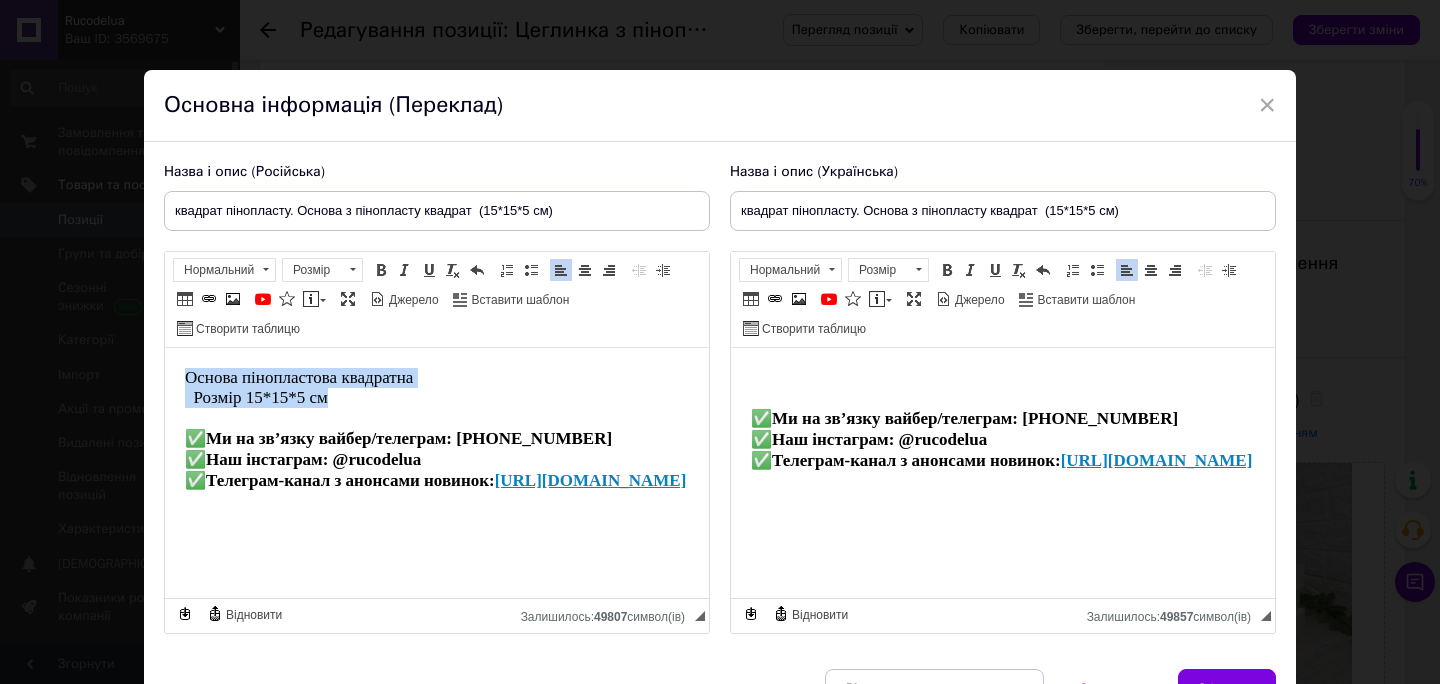 drag, startPoint x: 180, startPoint y: 376, endPoint x: 347, endPoint y: 405, distance: 169.49927 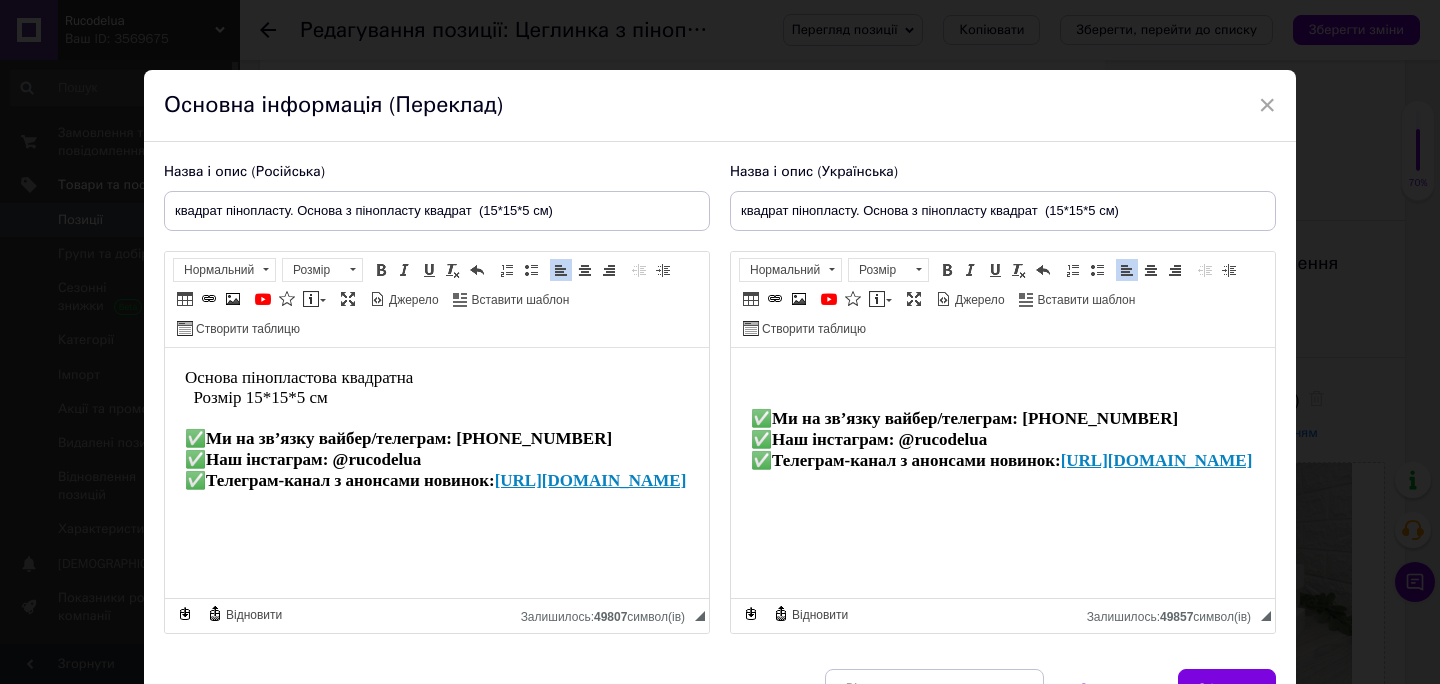 click at bounding box center [1003, 398] 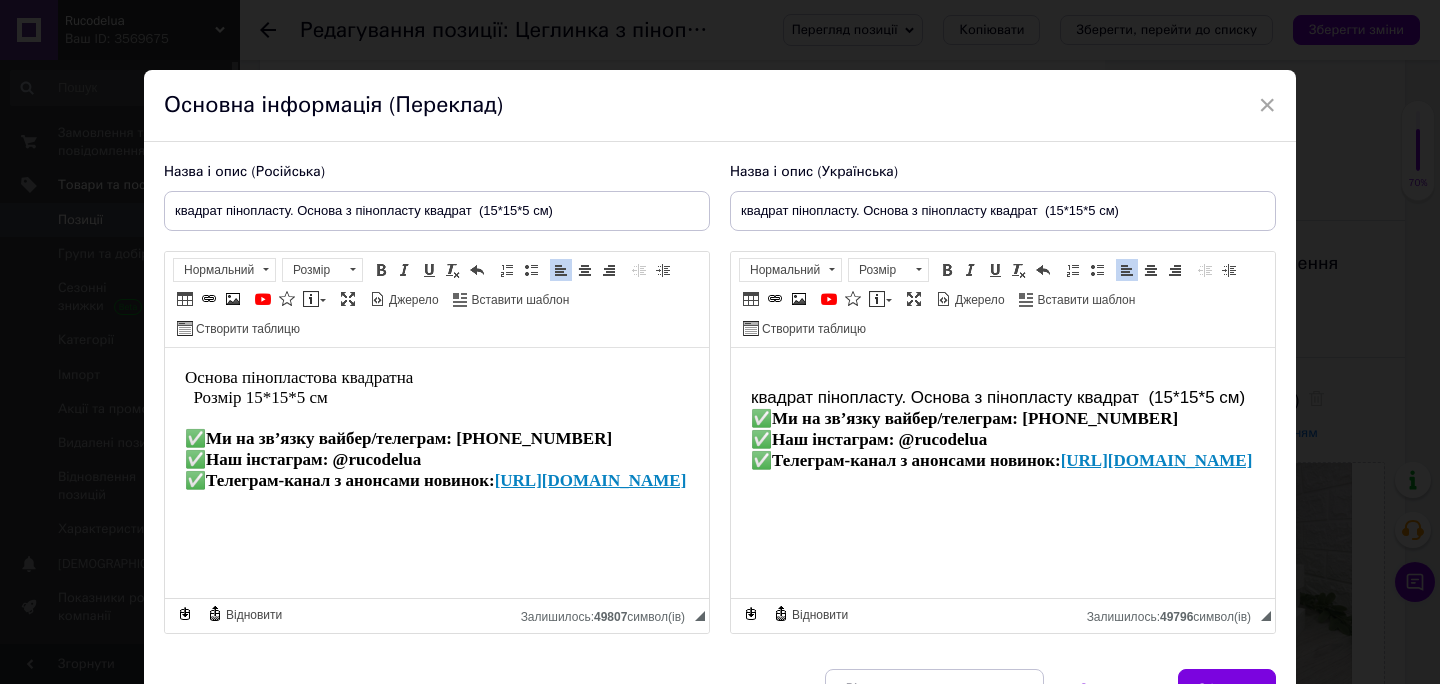type 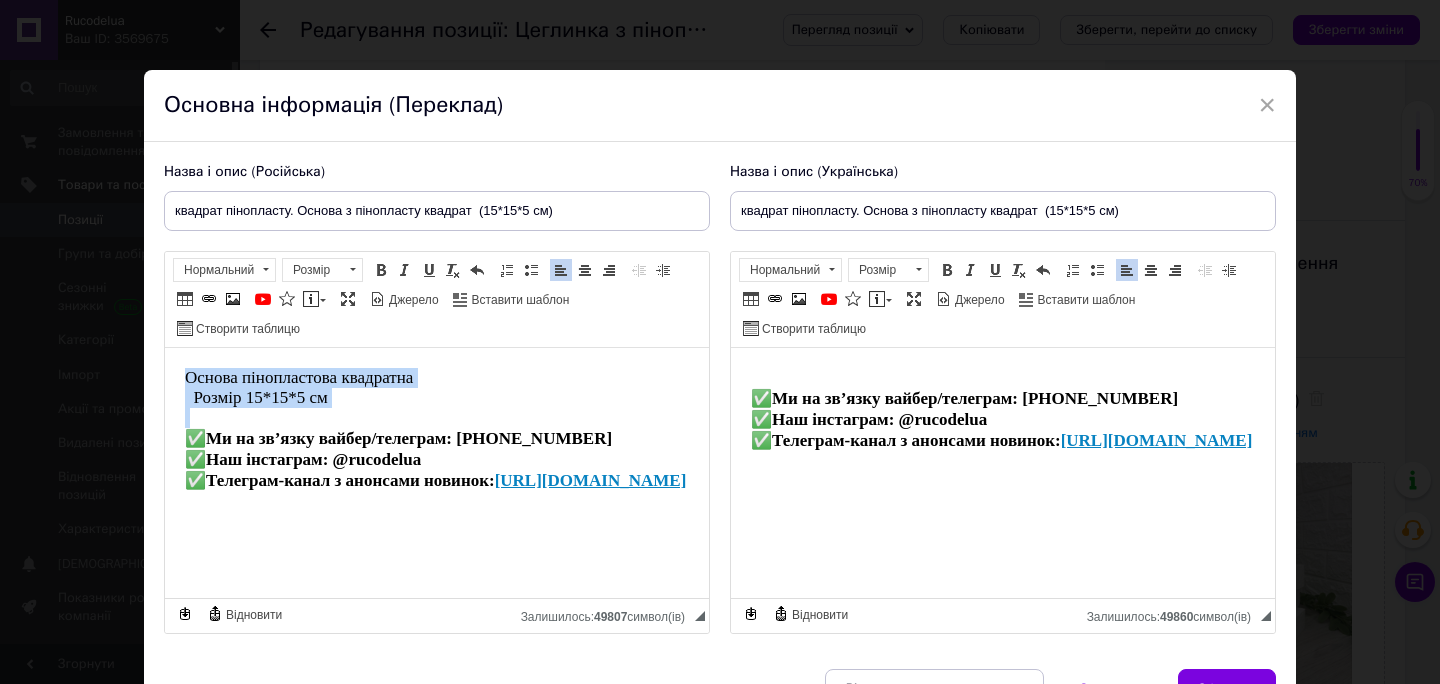 drag, startPoint x: 183, startPoint y: 377, endPoint x: 351, endPoint y: 411, distance: 171.40594 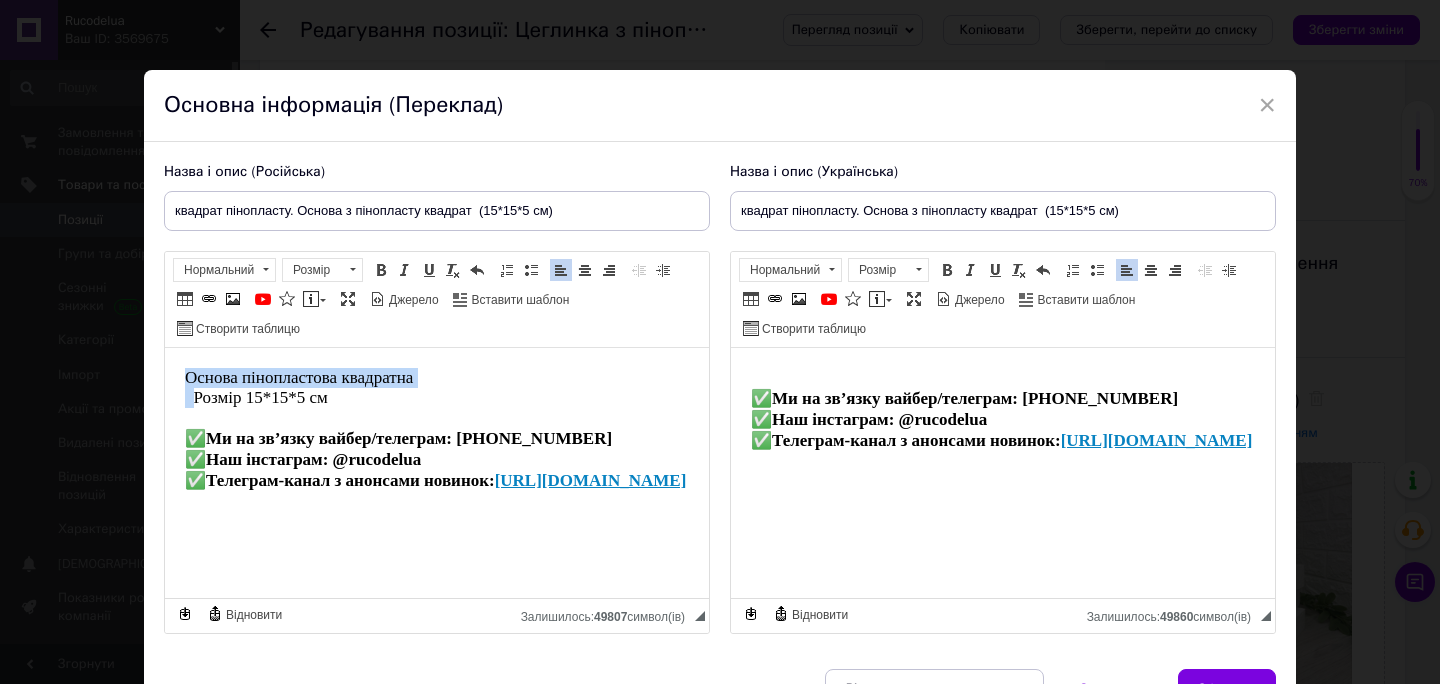 copy on "Основа пінопластова квадратна" 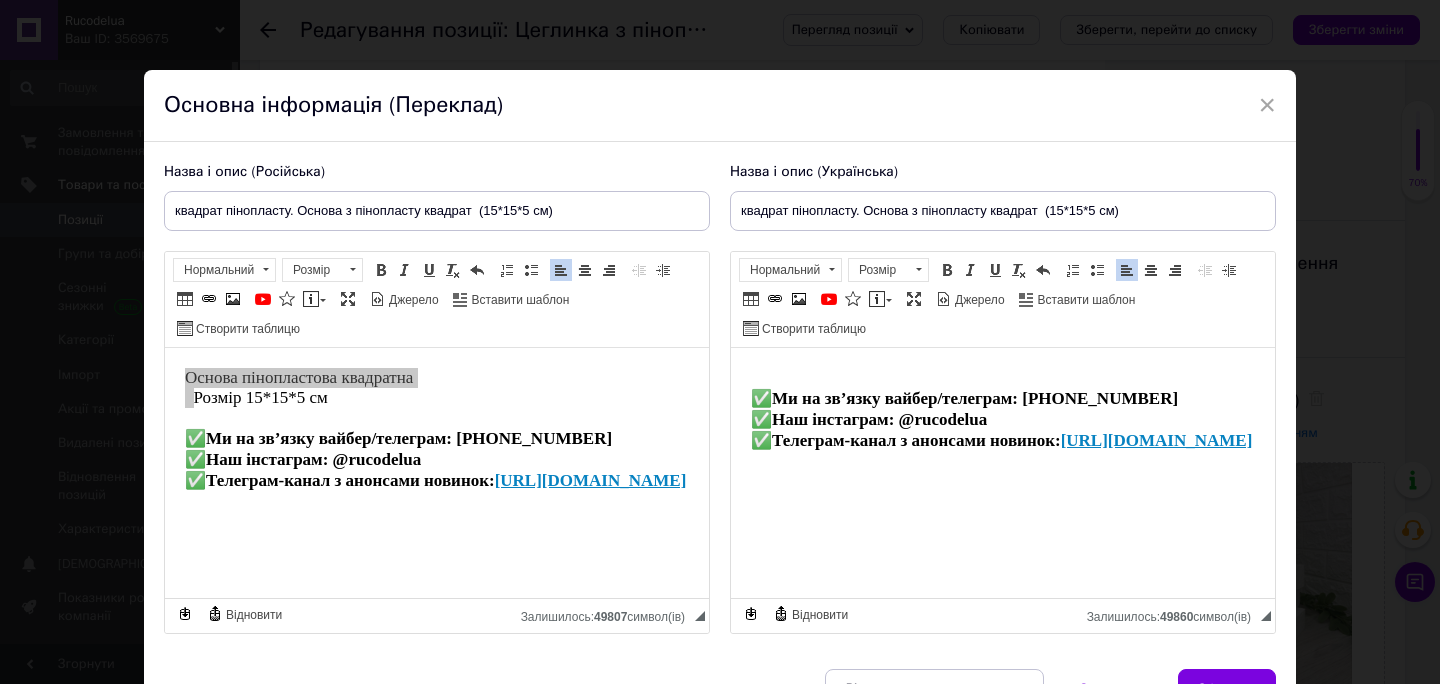 click on "✅Ми на зв’язку вайбер/телеграм: [PHONE_NUMBER] ✅Наш інстаграм: @rucodelua ✅Телеграм-канал з анонсами новинок:  [URL][DOMAIN_NAME]" at bounding box center [1003, 409] 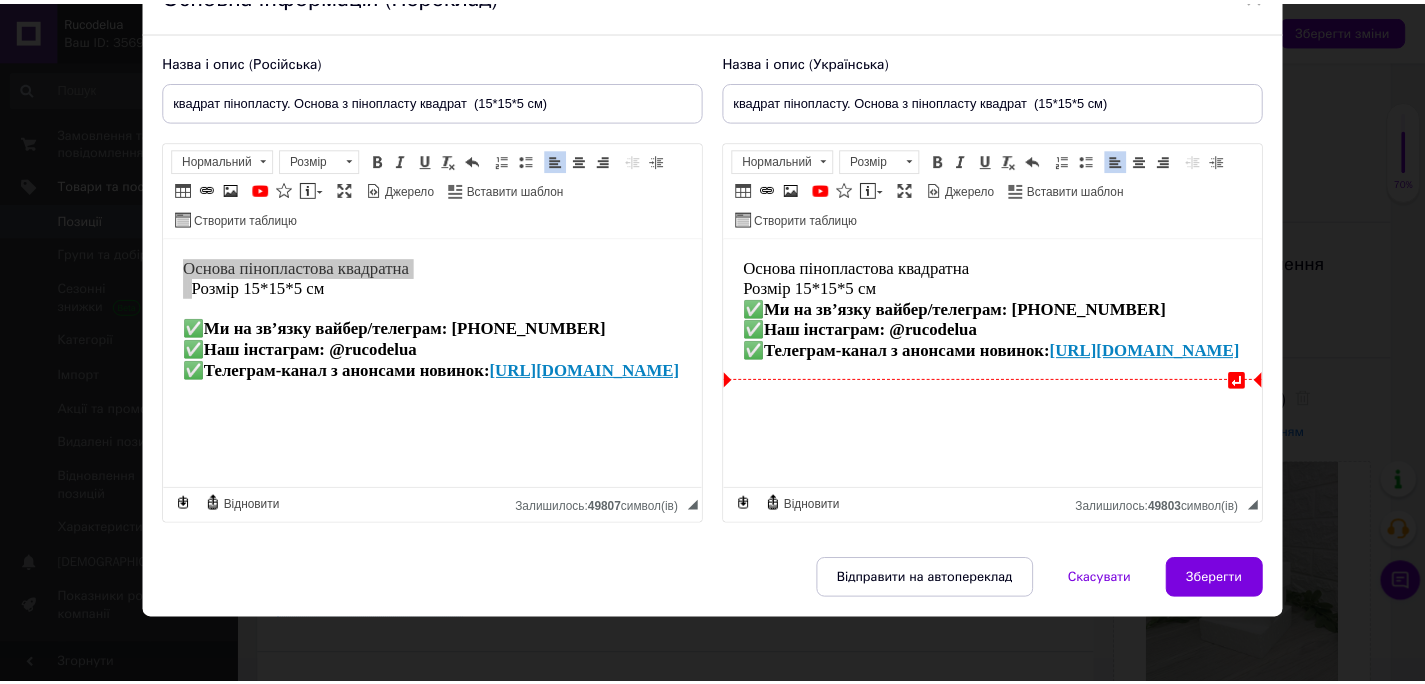 scroll, scrollTop: 115, scrollLeft: 0, axis: vertical 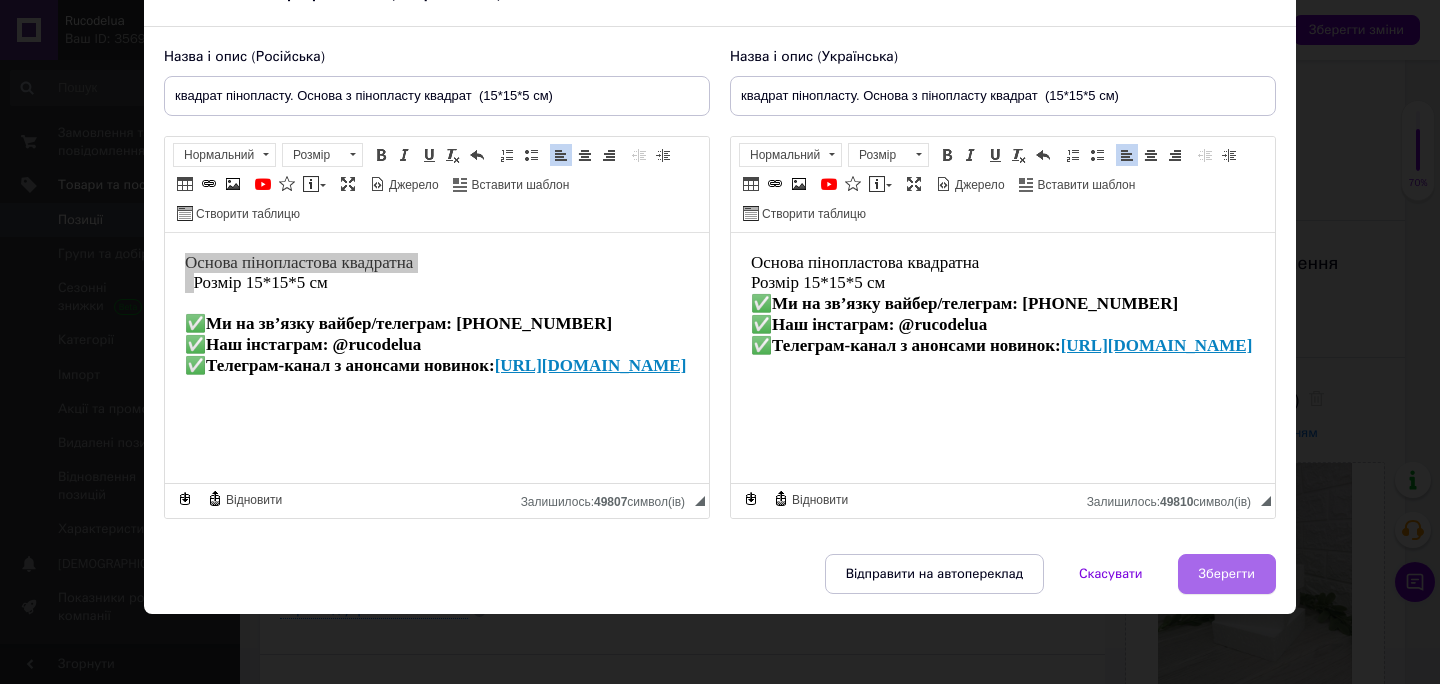 click on "Зберегти" at bounding box center [1227, 574] 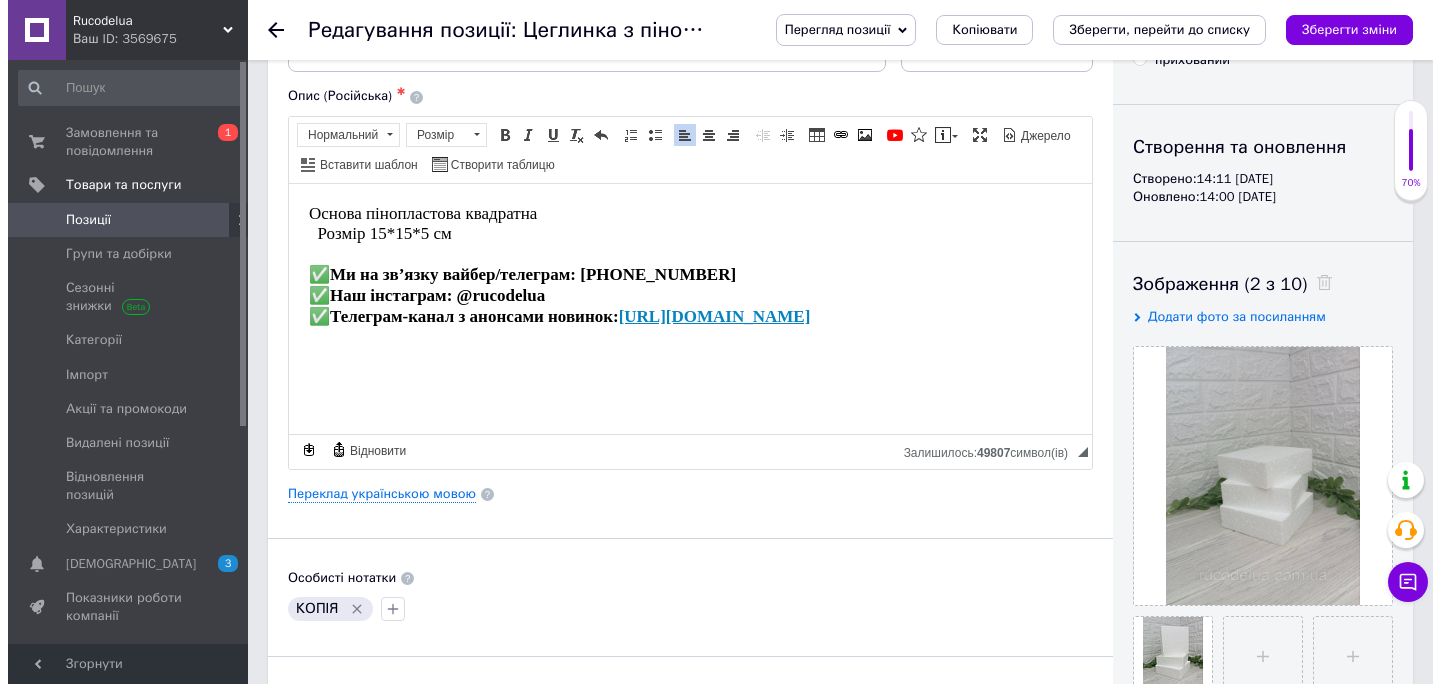 scroll, scrollTop: 0, scrollLeft: 0, axis: both 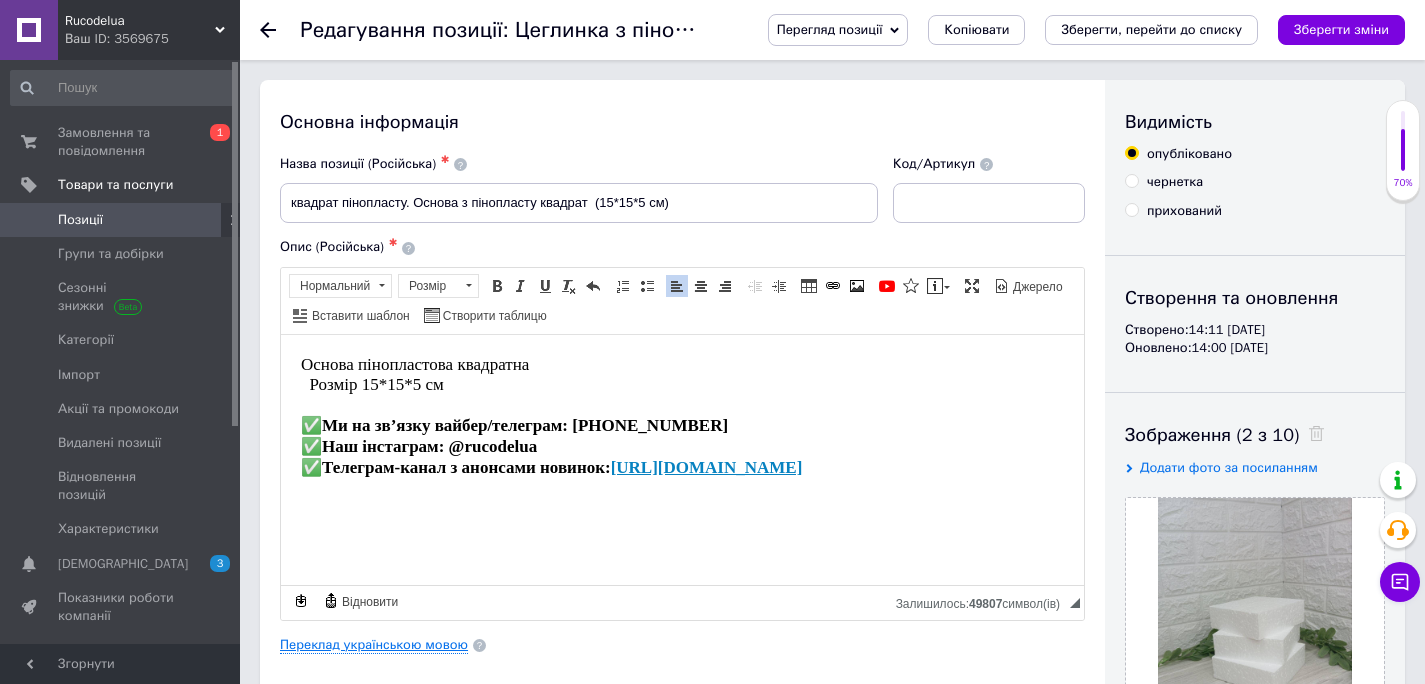 click on "Переклад українською мовою" at bounding box center (374, 645) 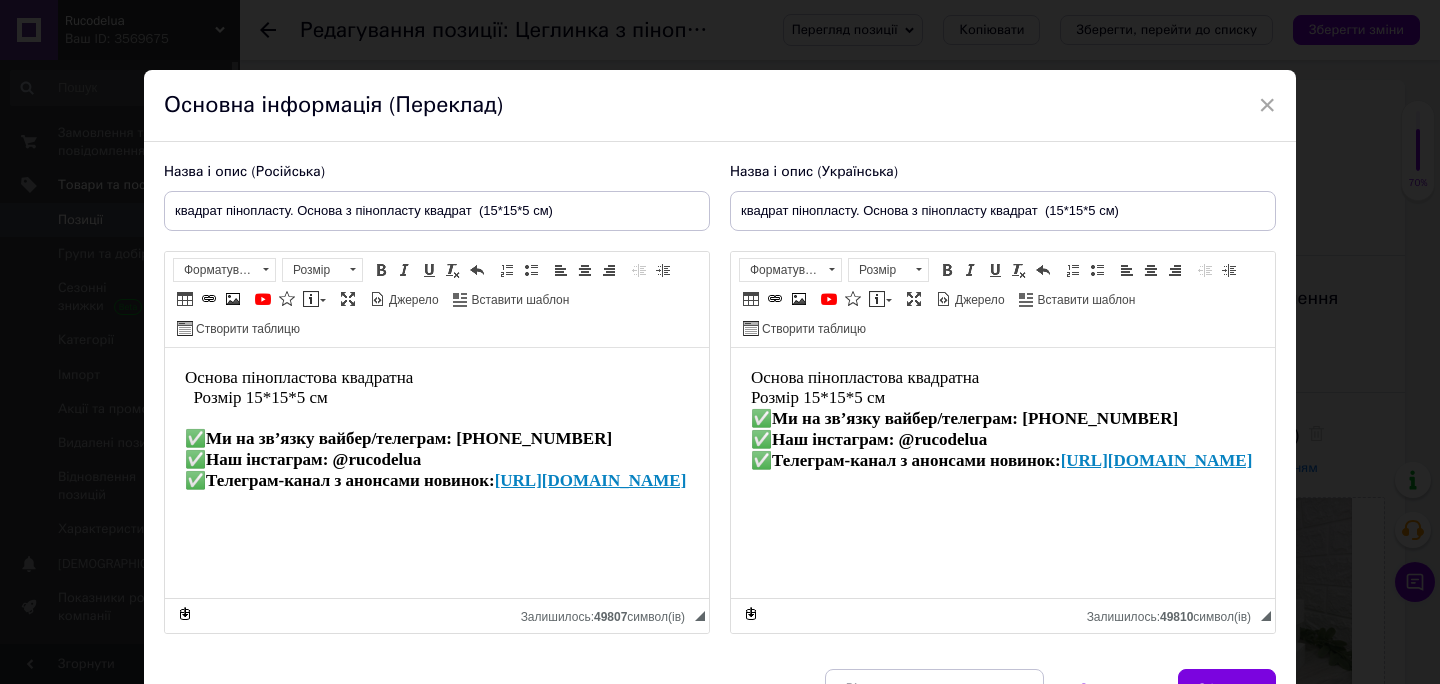 scroll, scrollTop: 0, scrollLeft: 0, axis: both 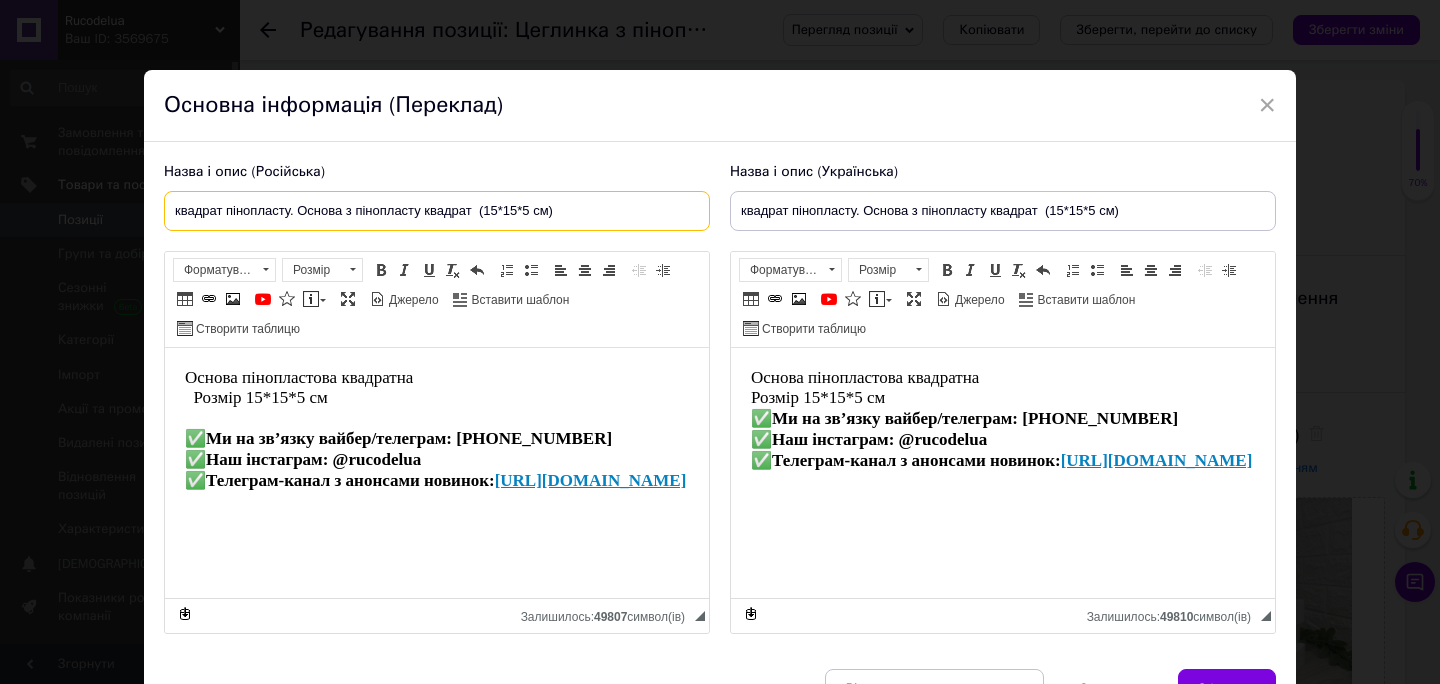 click on "квадрат пінопласту. Основа з пінопласту квадрат  (15*15*5 см)" at bounding box center [437, 211] 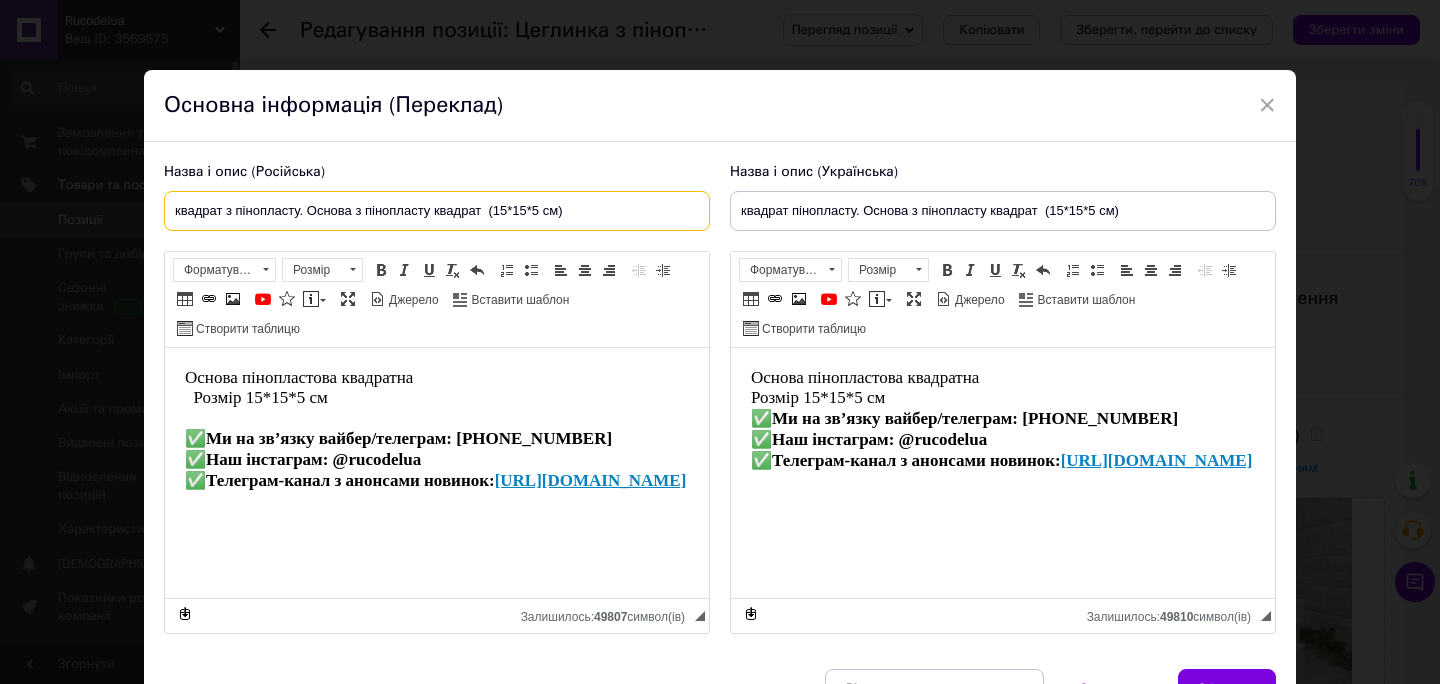 type on "квадрат з пінопласту. Основа з пінопласту квадрат  (15*15*5 см)" 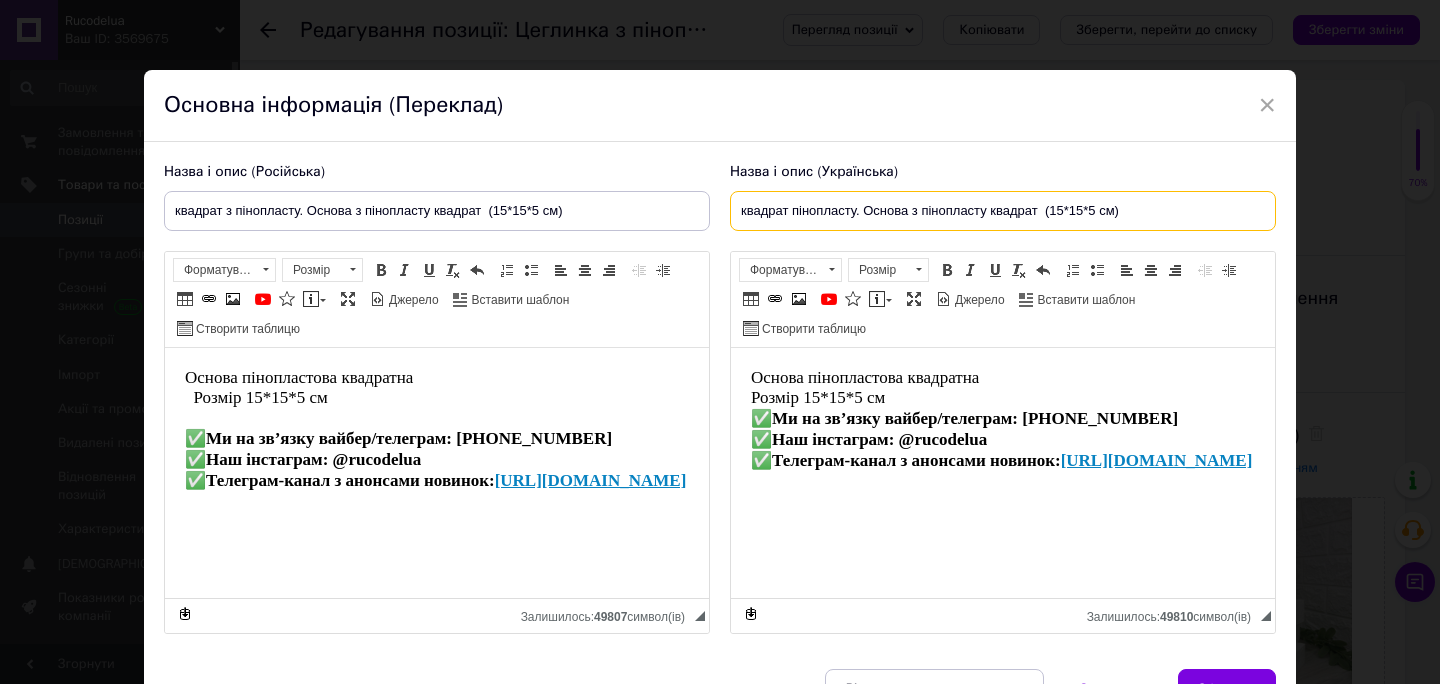 drag, startPoint x: 785, startPoint y: 211, endPoint x: 906, endPoint y: 242, distance: 124.90797 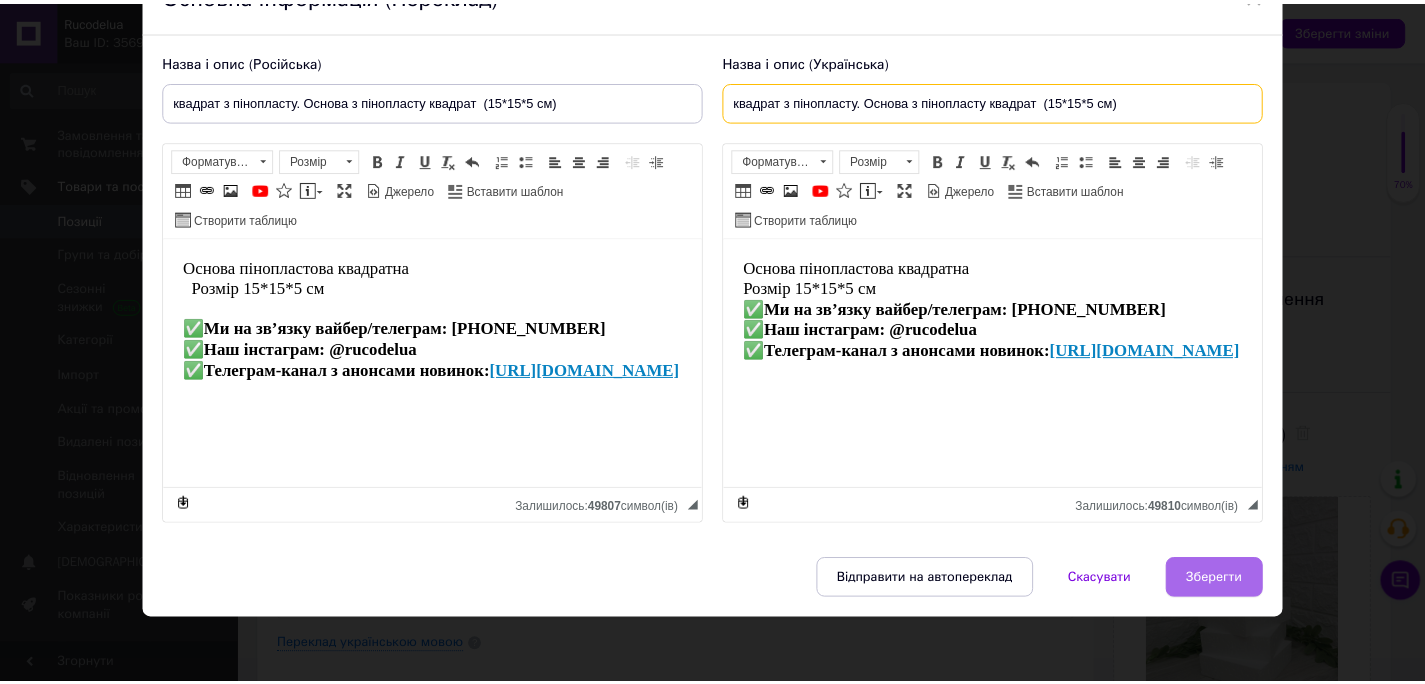 scroll, scrollTop: 115, scrollLeft: 0, axis: vertical 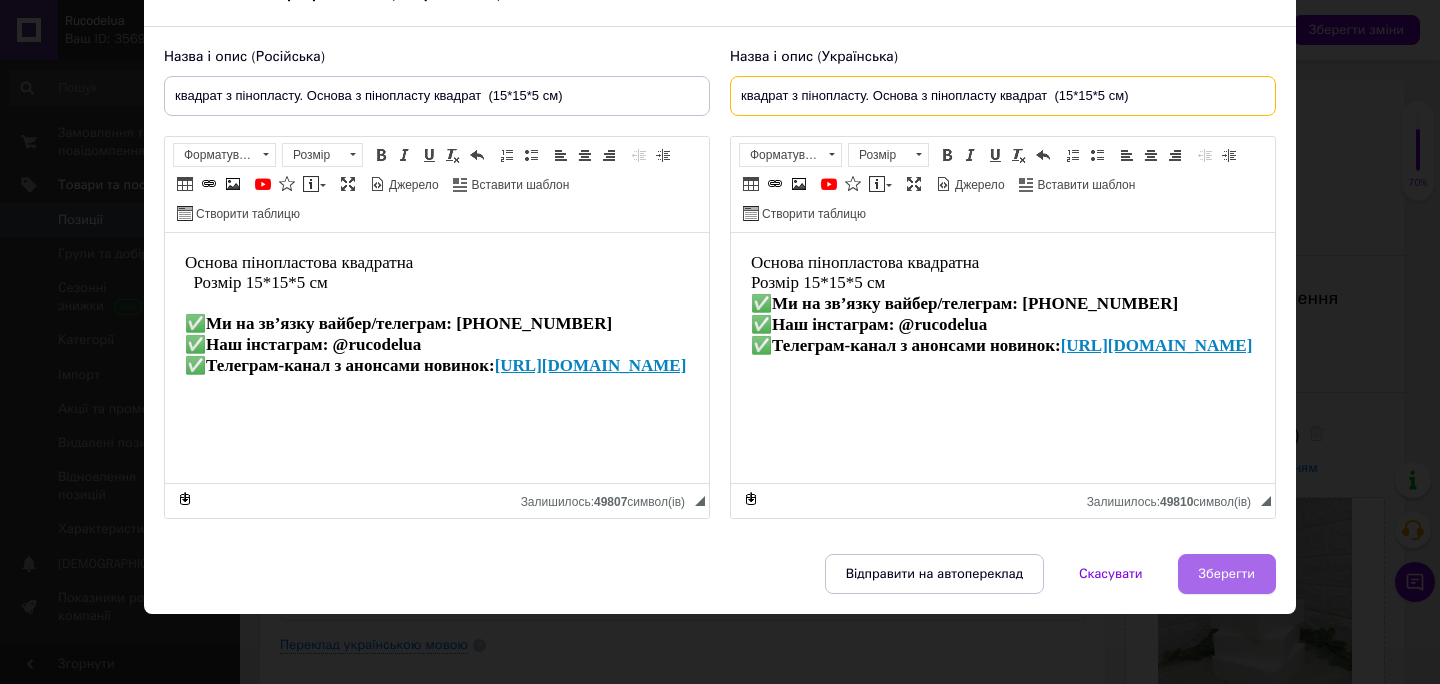 type on "квадрат з пінопласту. Основа з пінопласту квадрат  (15*15*5 см)" 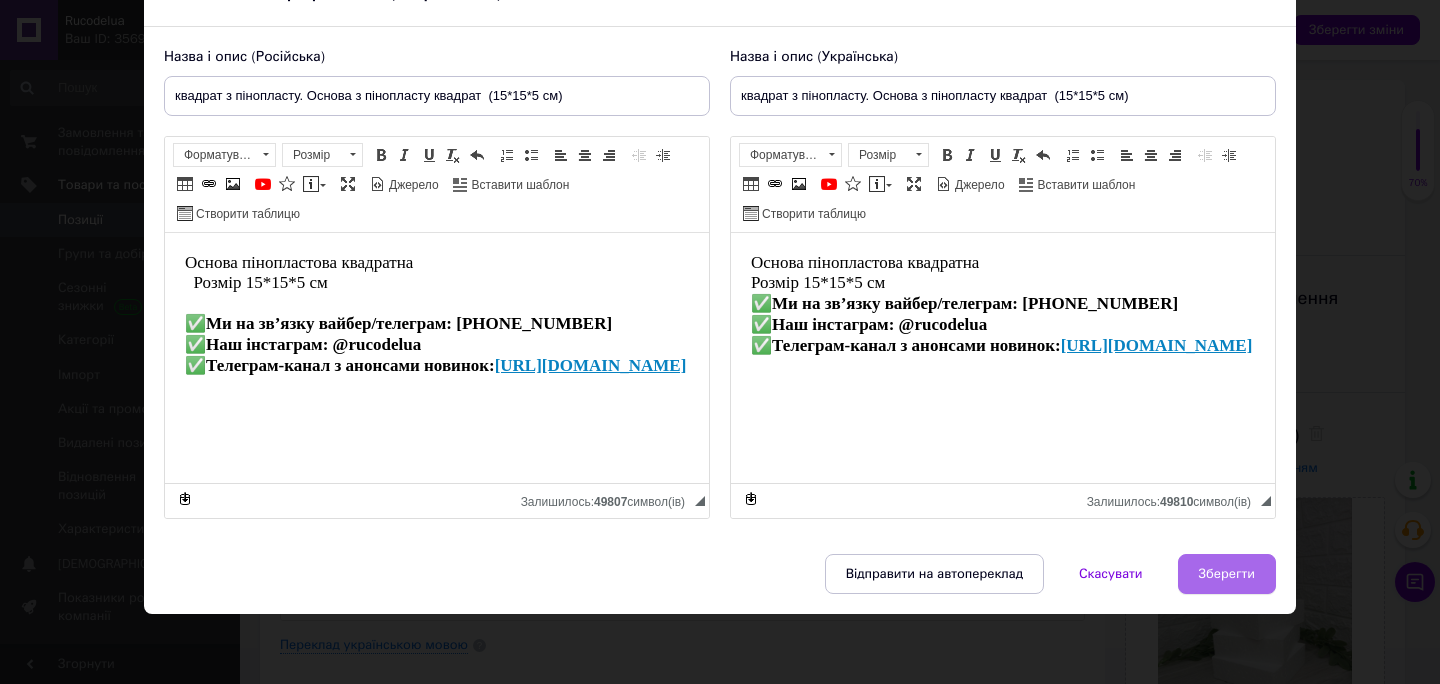 click on "Зберегти" at bounding box center [1227, 574] 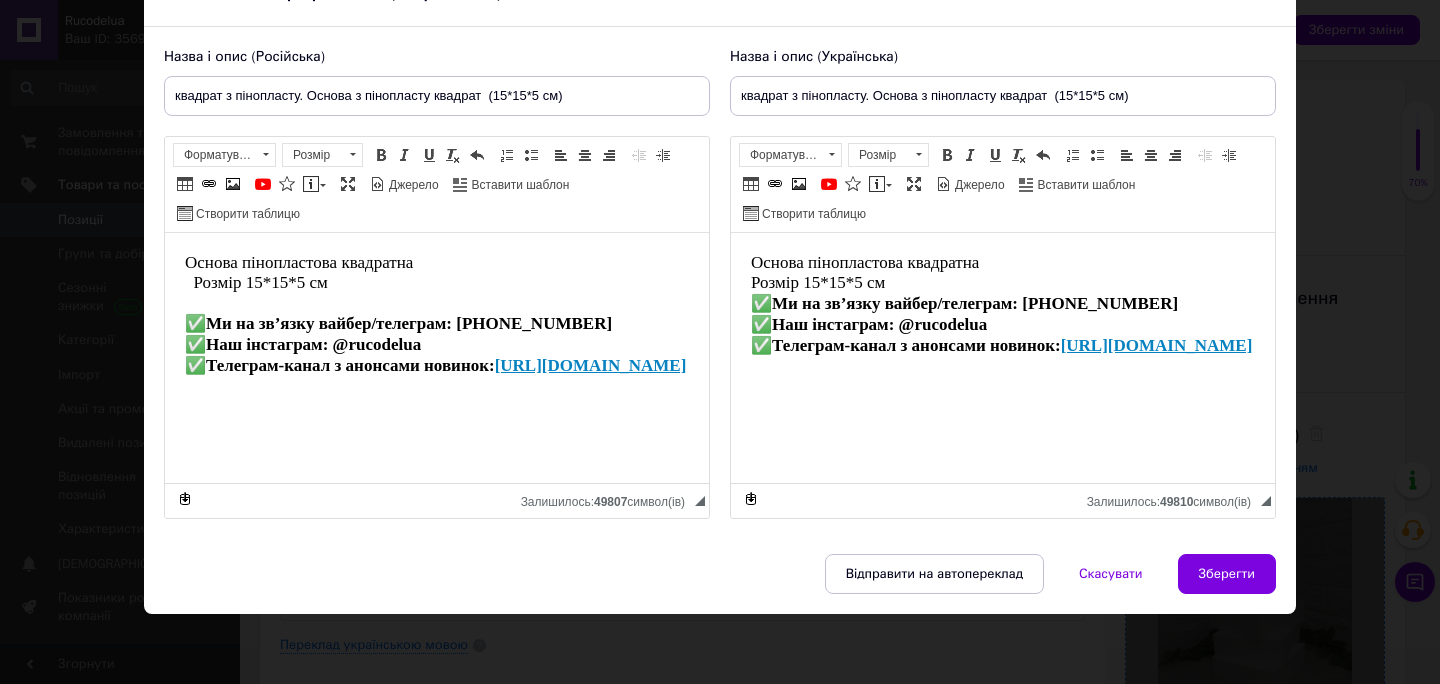type on "квадрат з пінопласту. Основа з пінопласту квадрат  (15*15*5 см)" 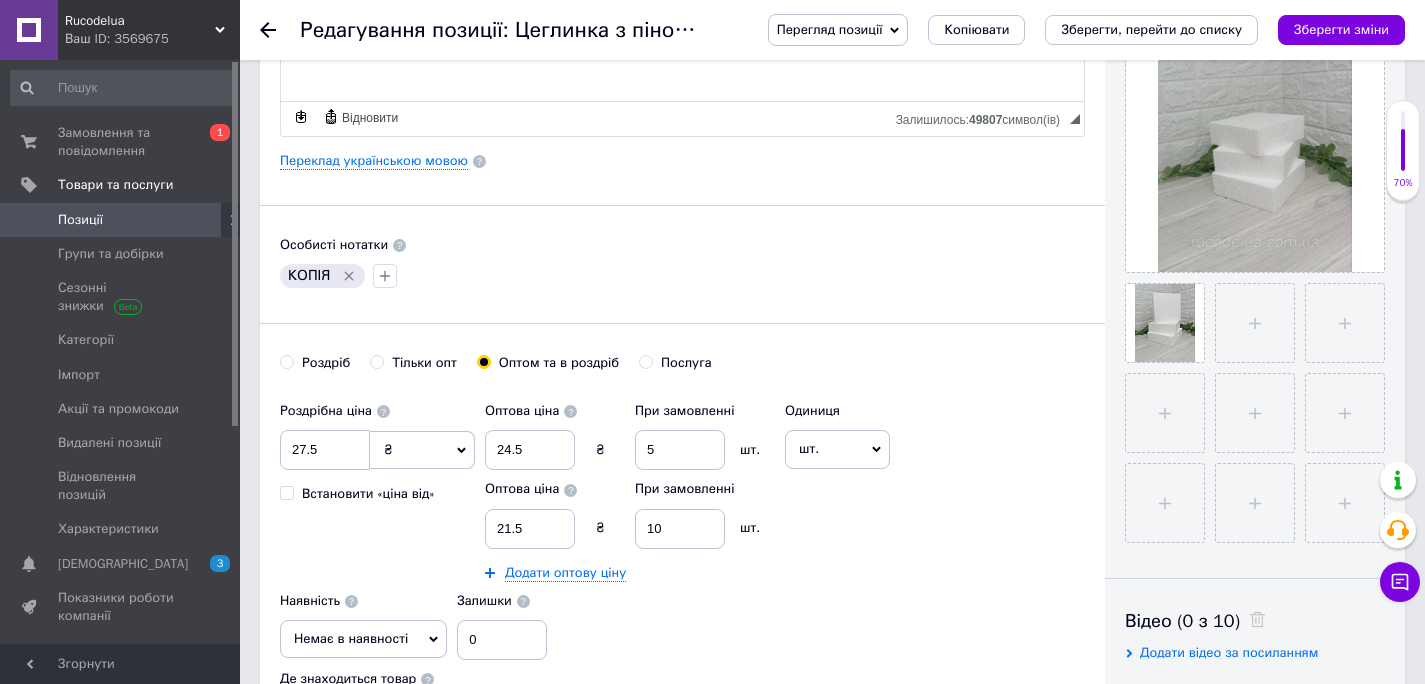 scroll, scrollTop: 674, scrollLeft: 0, axis: vertical 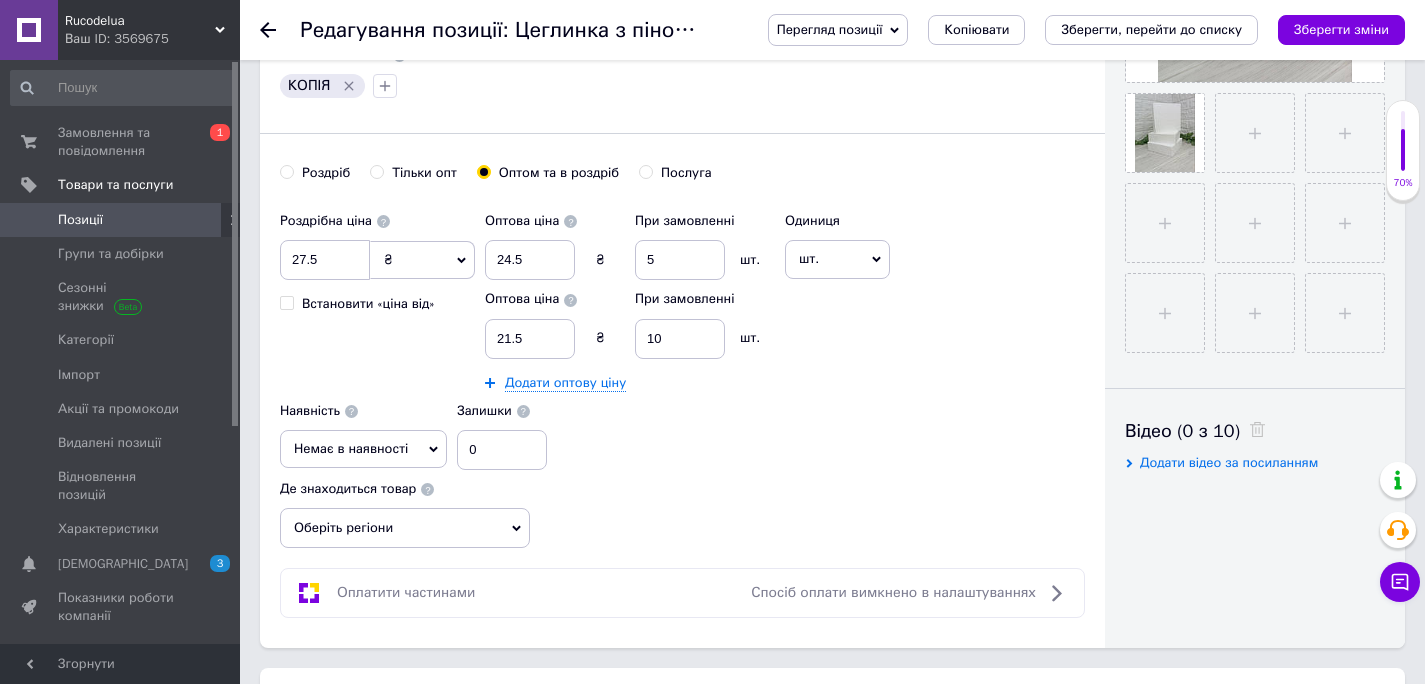 click on "Роздріб" at bounding box center [326, 173] 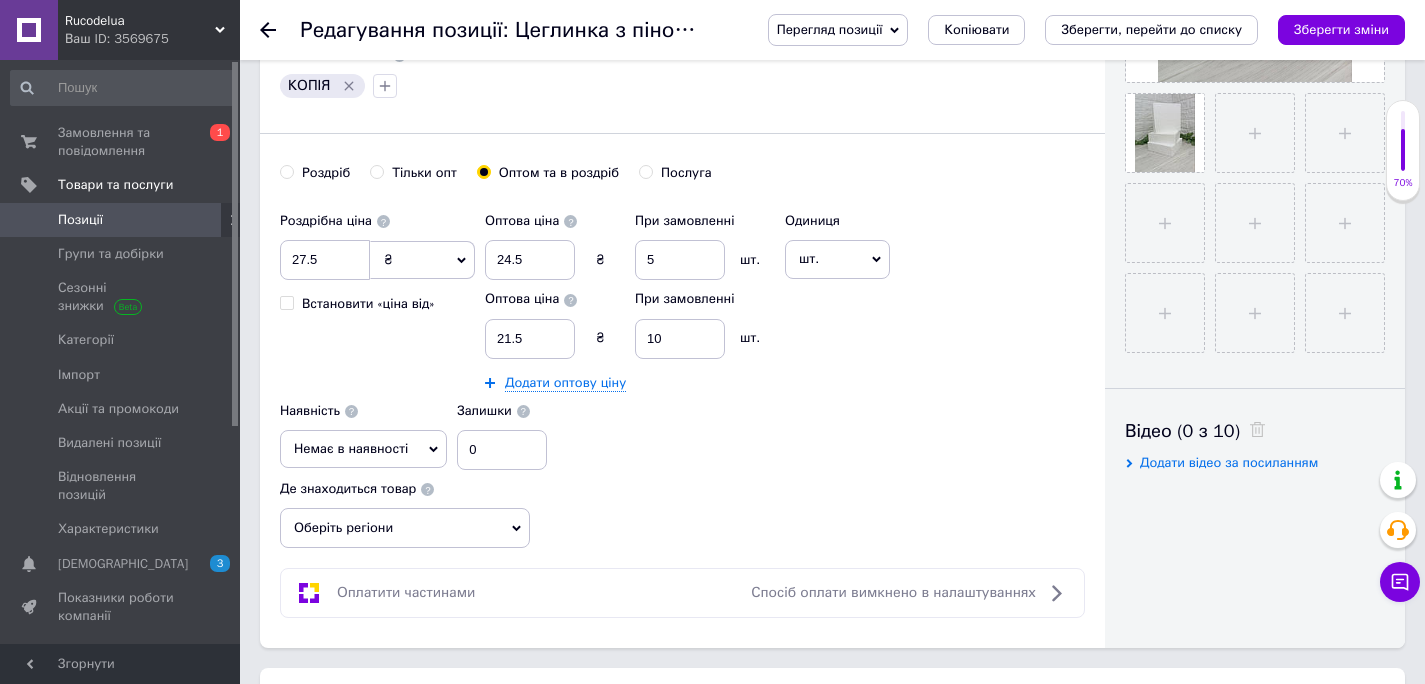 radio on "true" 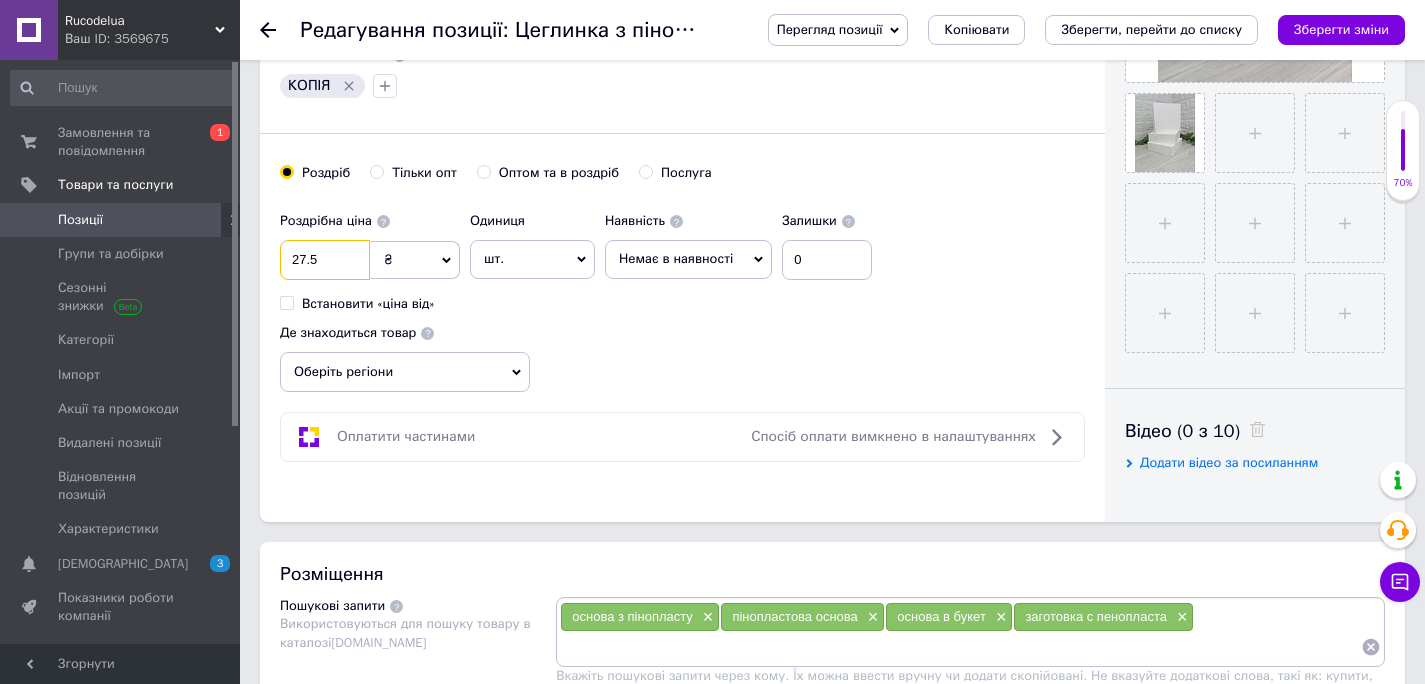 click on "27.5" at bounding box center (325, 260) 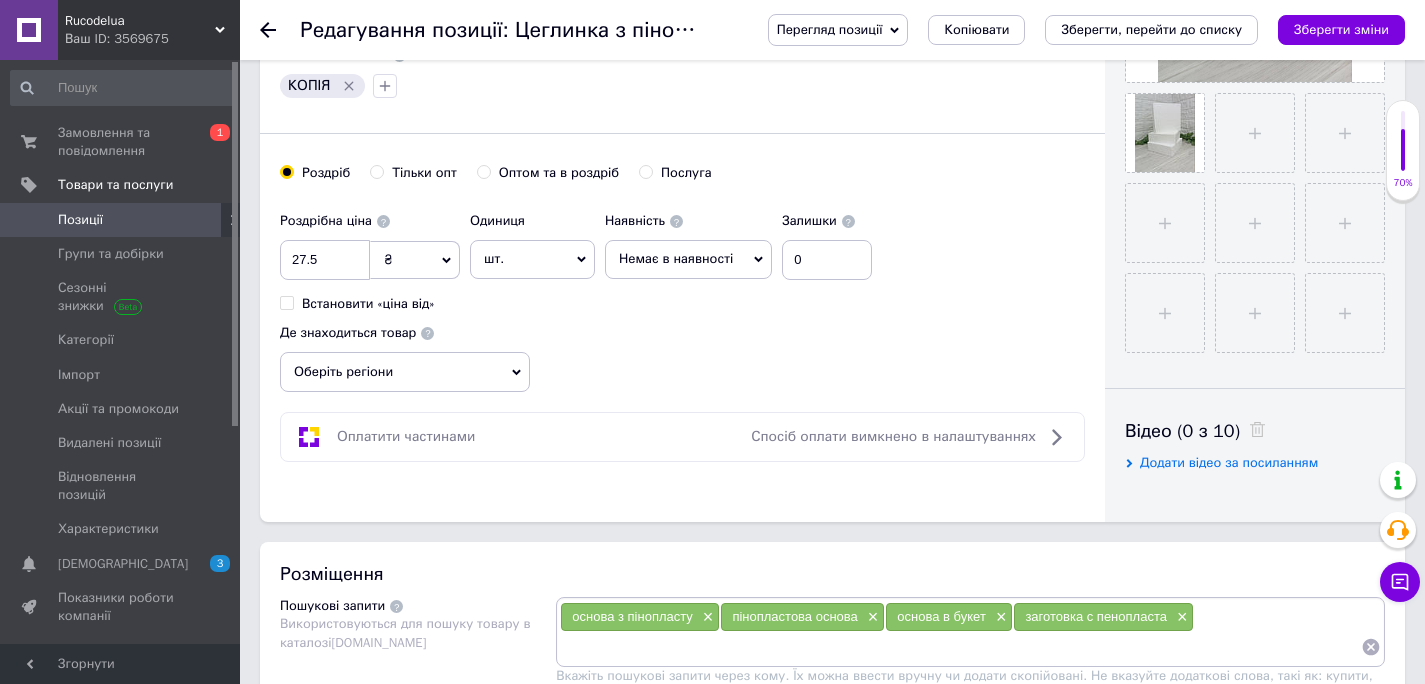 click on "Оптом та в роздріб" at bounding box center (559, 173) 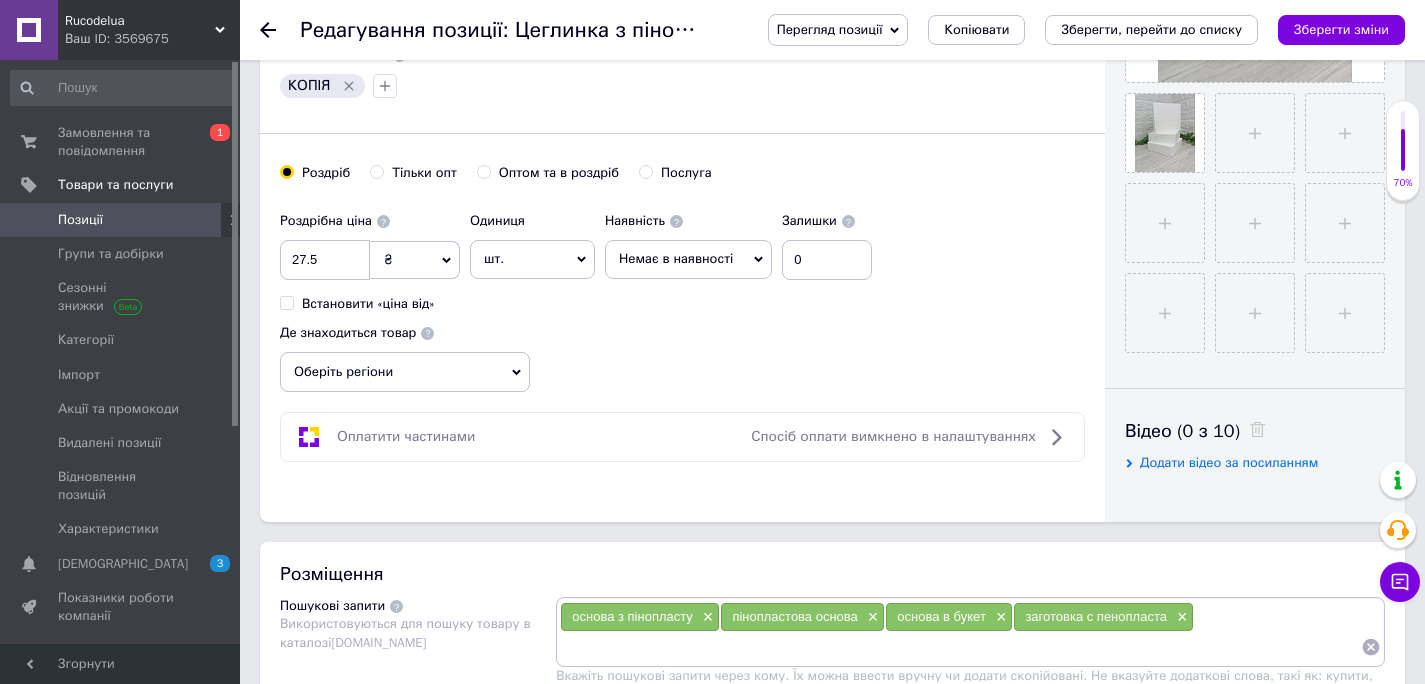 radio on "true" 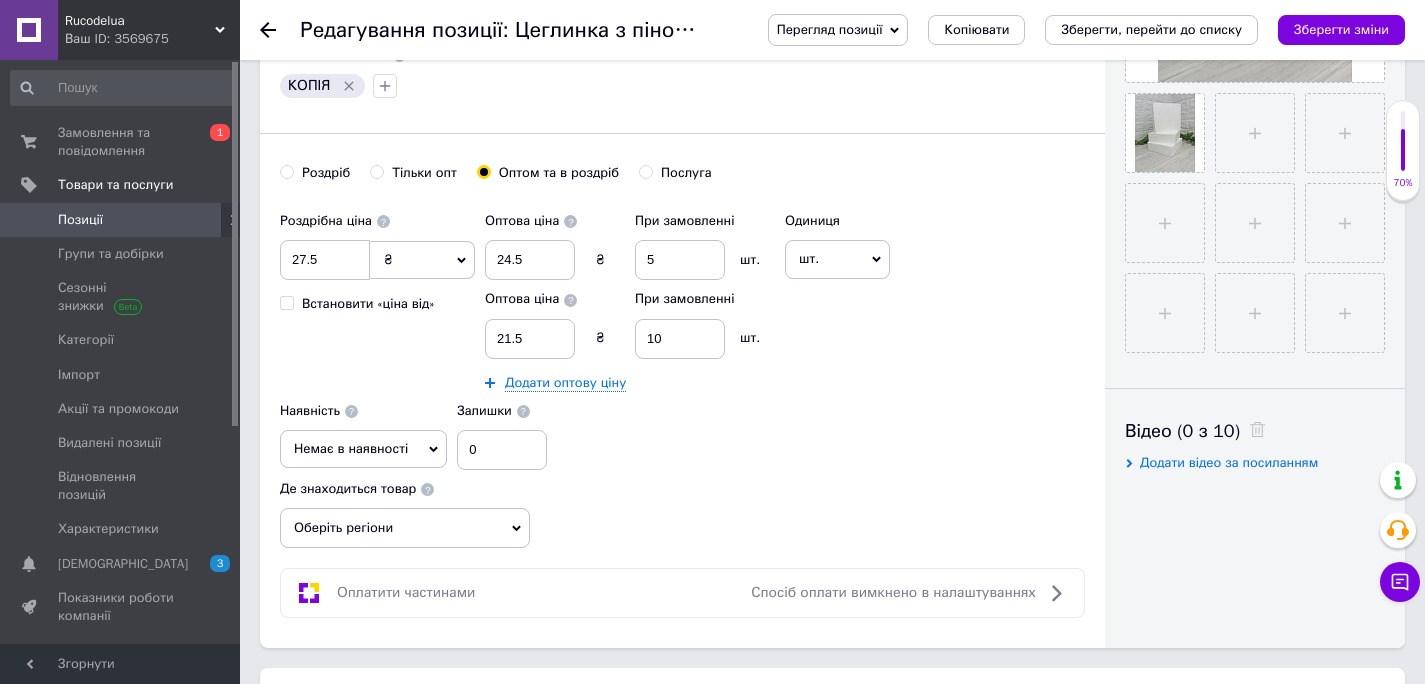 click on "Немає в наявності" at bounding box center [363, 449] 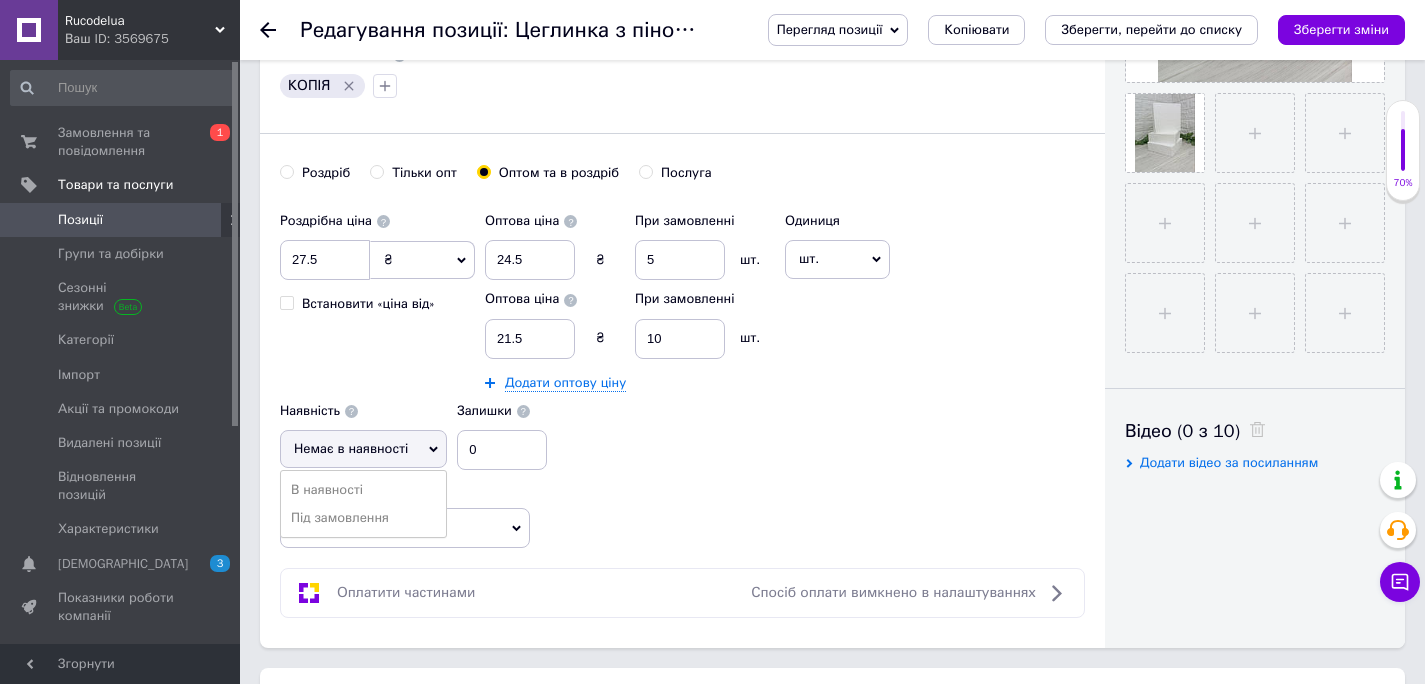 click on "Роздрібна ціна 27.5 ₴ $ EUR CHF GBP ¥ PLN ₸ MDL HUF KGS CNY TRY KRW lei Встановити «ціна від» Оптова ціна 24.5 ₴ При замовленні 5 шт. Оптова ціна 21.5 ₴ При замовленні 10 шт. Додати оптову ціну Одиниця шт. Популярне комплект упаковка кв.м пара м кг пог.м послуга т а автоцистерна ампула б балон банка блістер бобіна бочка [PERSON_NAME] бухта в ват виїзд відро г г га година гр/кв.м гігакалорія д дав два місяці день доба доза є єврокуб з зміна к кВт каністра карат кв.дм кв.м кв.см кв.фут квартал кг кг/кв.м км колесо комплект коробка куб.дм куб.м л л лист м м мВт мл мм моток місяць мішок н набір номер о од. п" at bounding box center (682, 375) 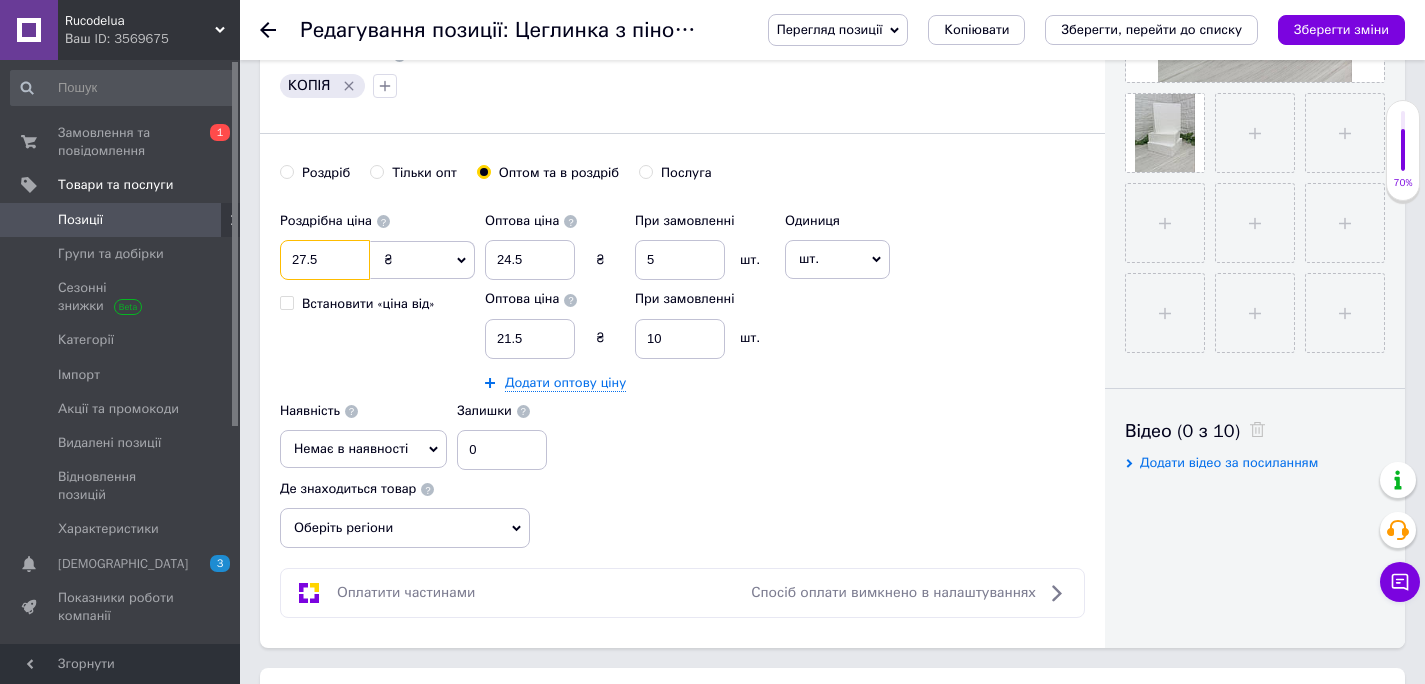 click on "27.5" at bounding box center (325, 260) 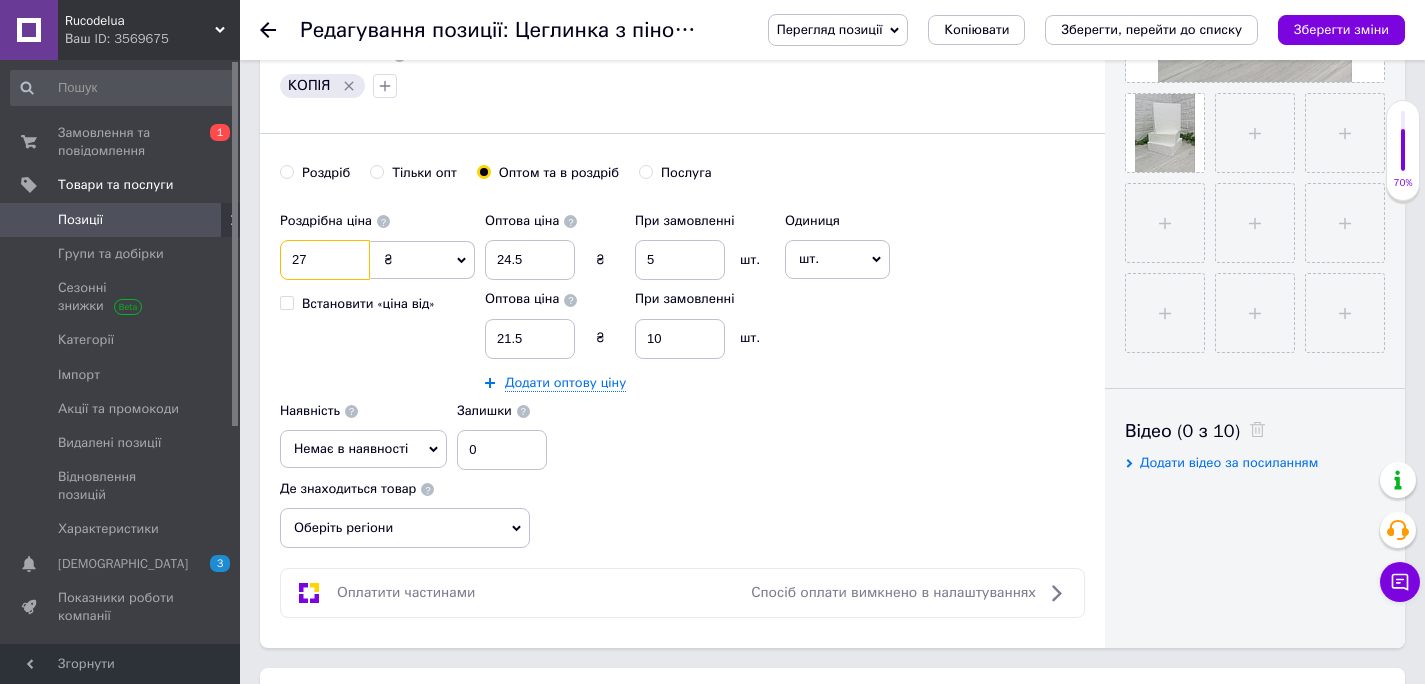 type on "2" 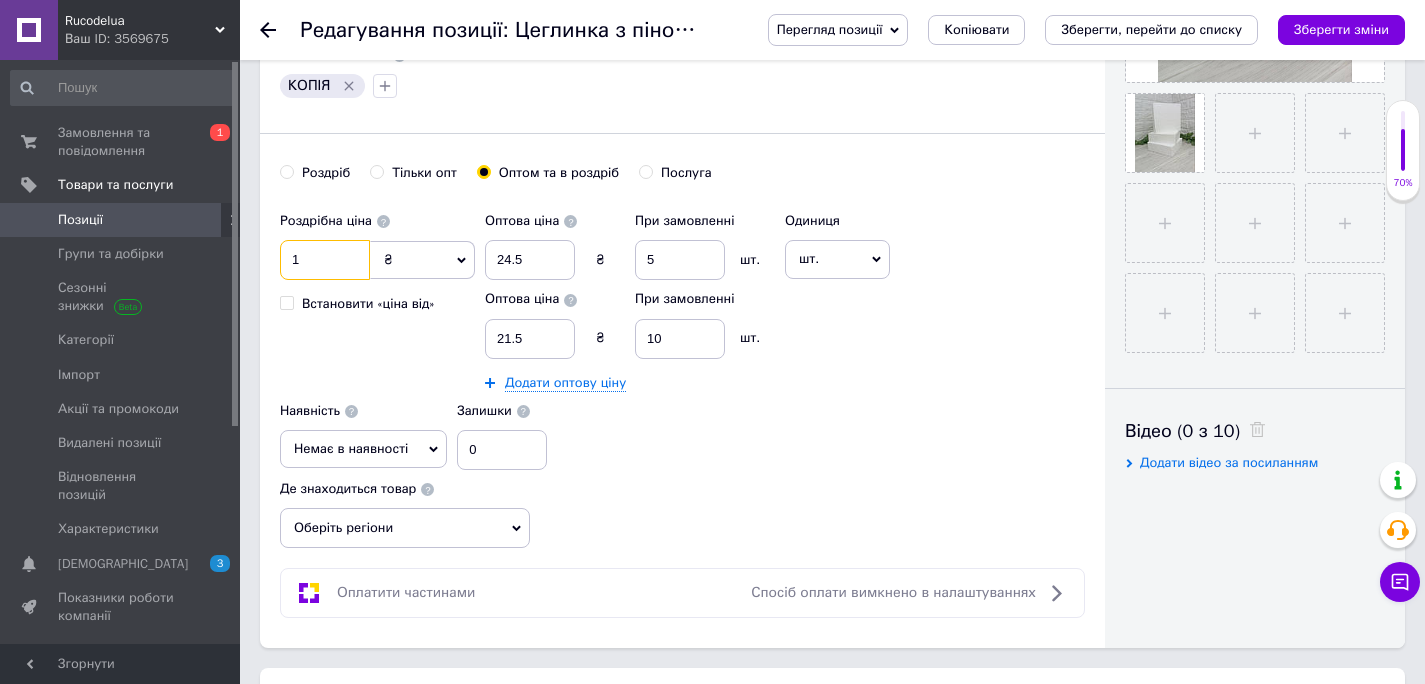type on "1" 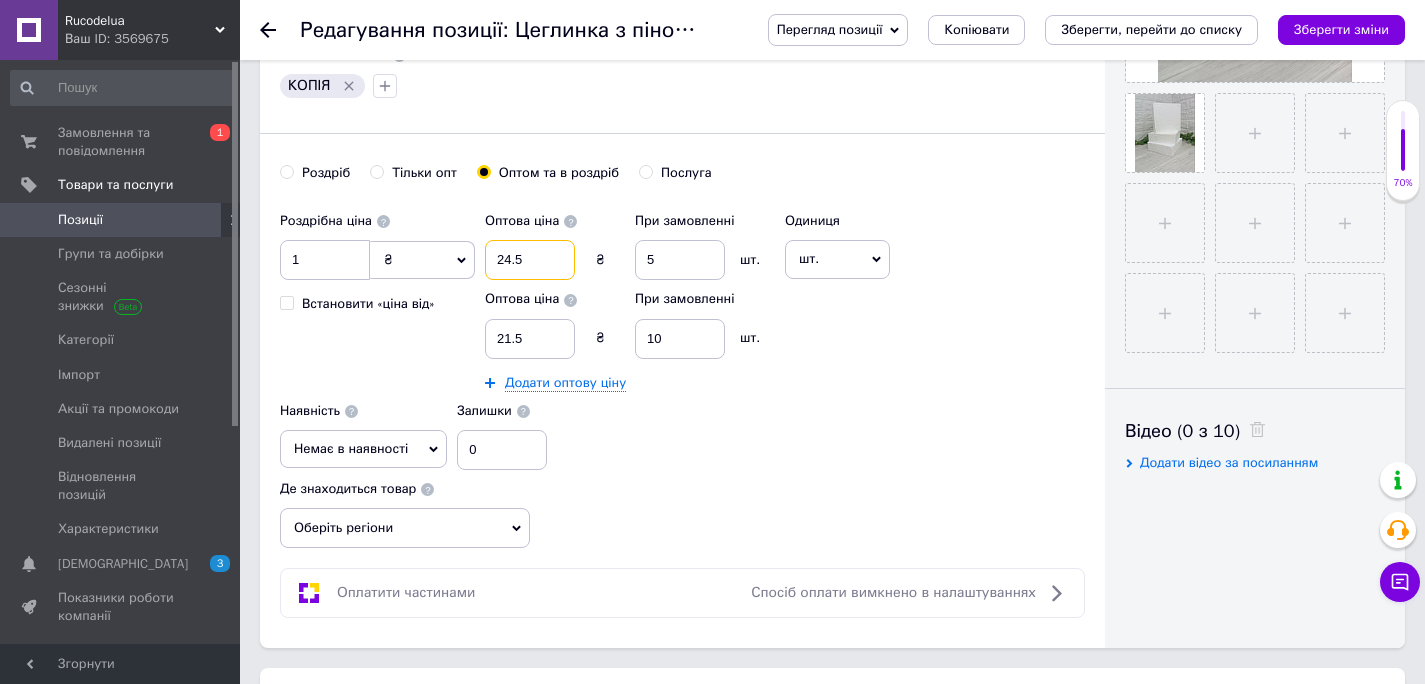drag, startPoint x: 551, startPoint y: 263, endPoint x: 395, endPoint y: 253, distance: 156.32019 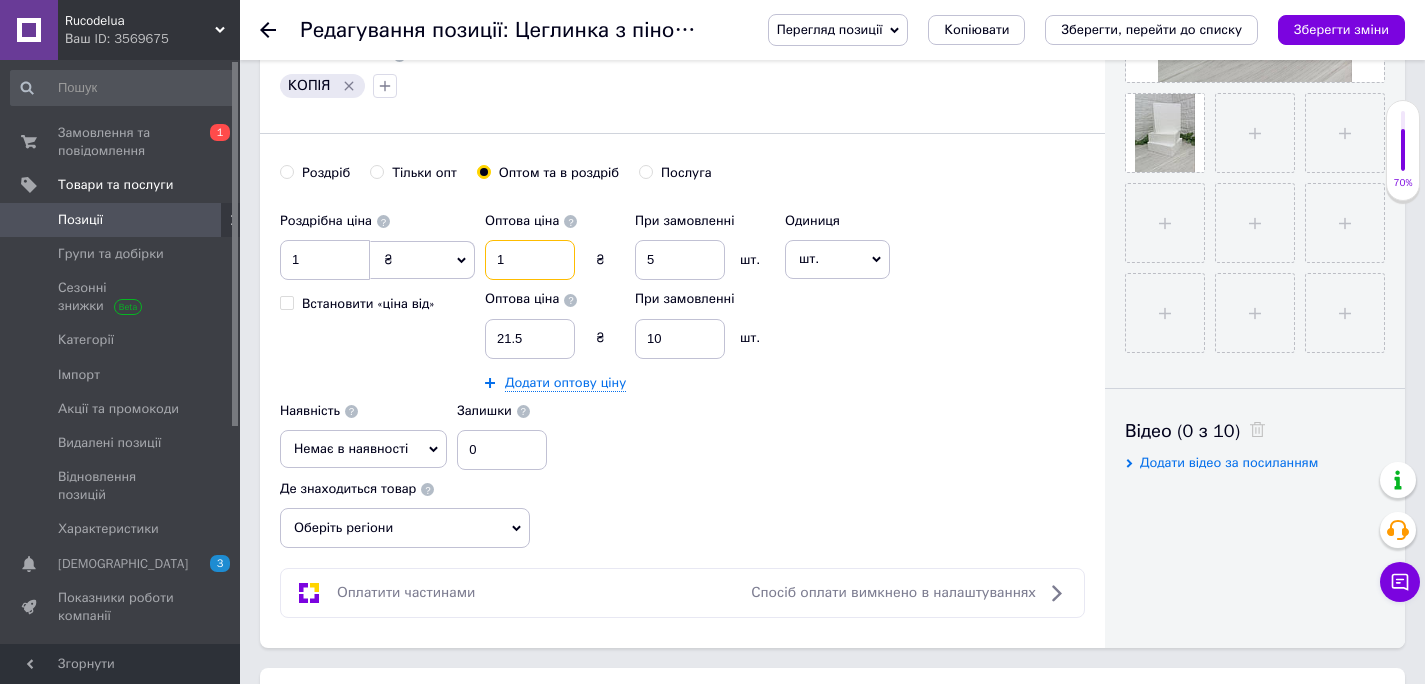type on "1" 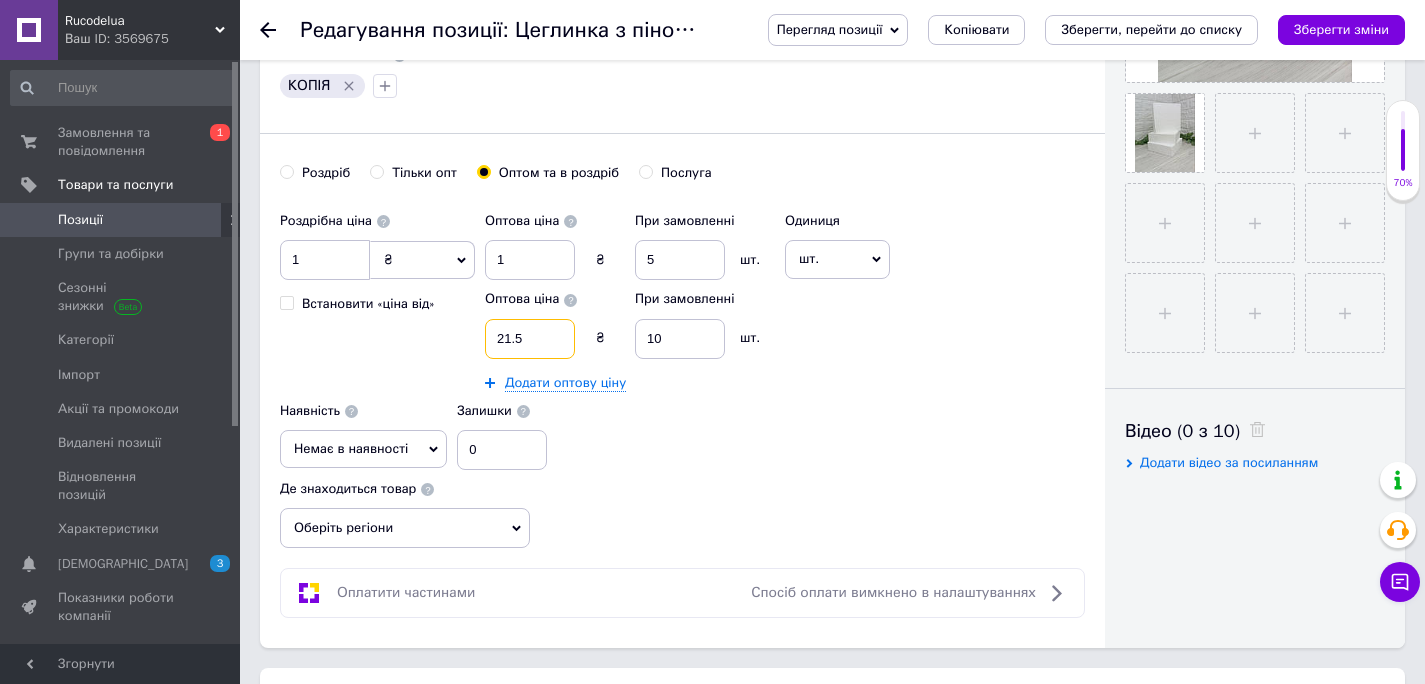 drag, startPoint x: 530, startPoint y: 335, endPoint x: 358, endPoint y: 313, distance: 173.40128 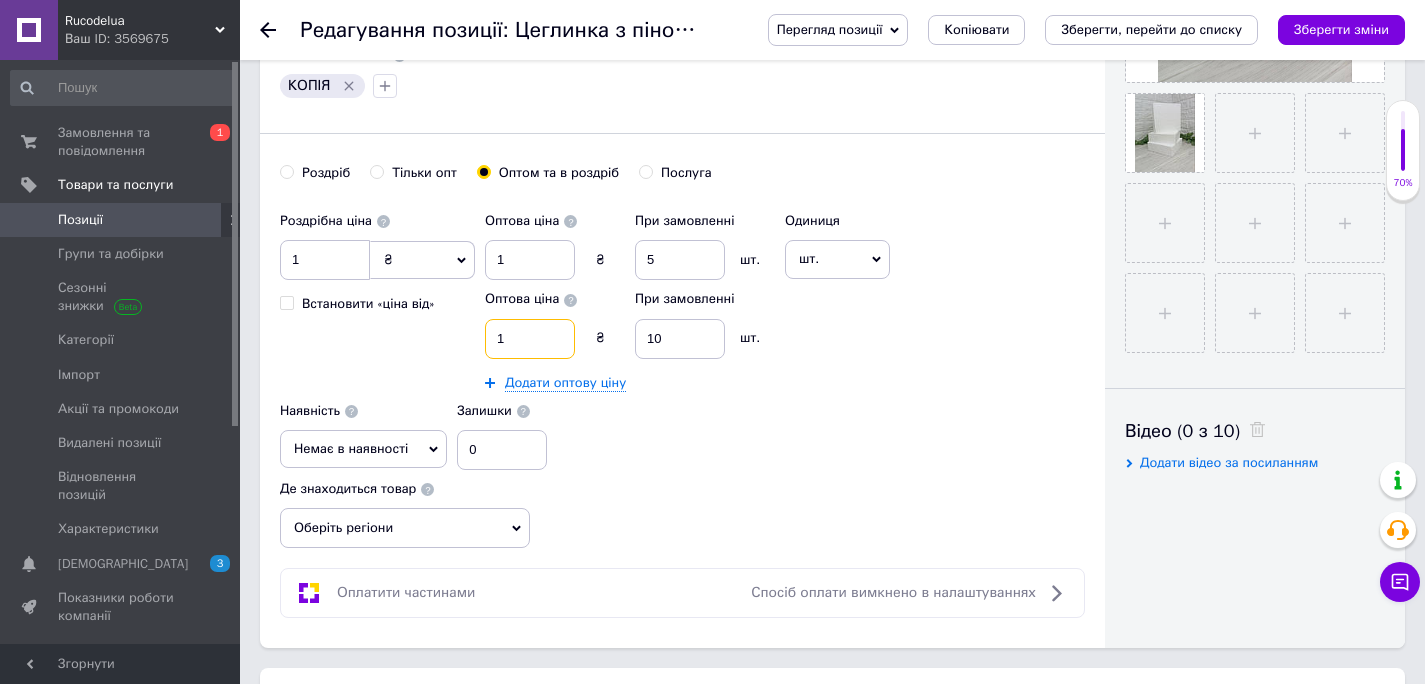 type on "1" 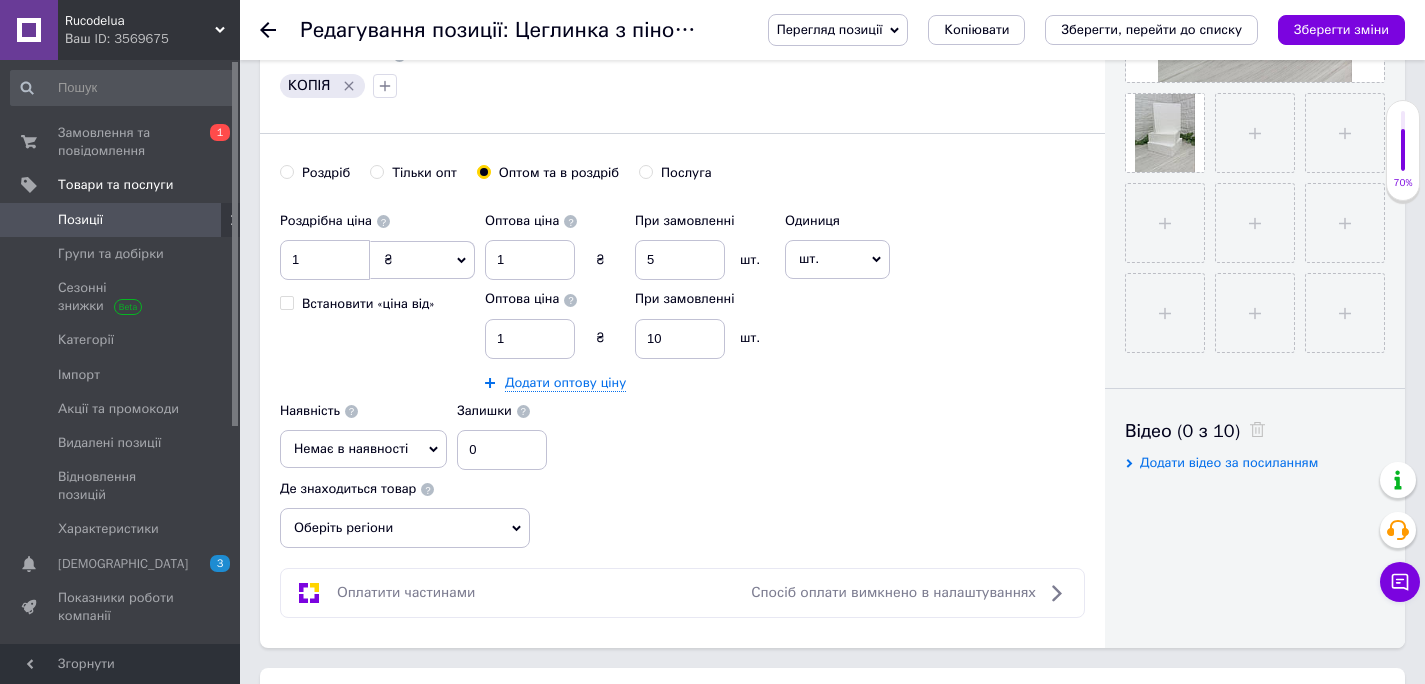 click on "Роздрібна ціна 1 ₴ $ EUR CHF GBP ¥ PLN ₸ MDL HUF KGS CNY TRY KRW lei Встановити «ціна від» Оптова ціна 1 ₴ При замовленні 5 шт. Оптова ціна 1 ₴ При замовленні 10 шт. Додати оптову ціну Одиниця шт. Популярне комплект упаковка кв.м пара м кг пог.м послуга т а автоцистерна ампула б балон банка блістер бобіна бочка [PERSON_NAME] бухта в ват виїзд відро г г га година гр/кв.м гігакалорія д дав два місяці день доба доза є єврокуб з зміна к кВт каністра карат кв.дм кв.м кв.см кв.фут квартал кг кг/кв.м км колесо комплект коробка куб.дм куб.м л л лист м м мВт мл мм моток місяць мішок н набір номер о об'єкт од." at bounding box center (682, 336) 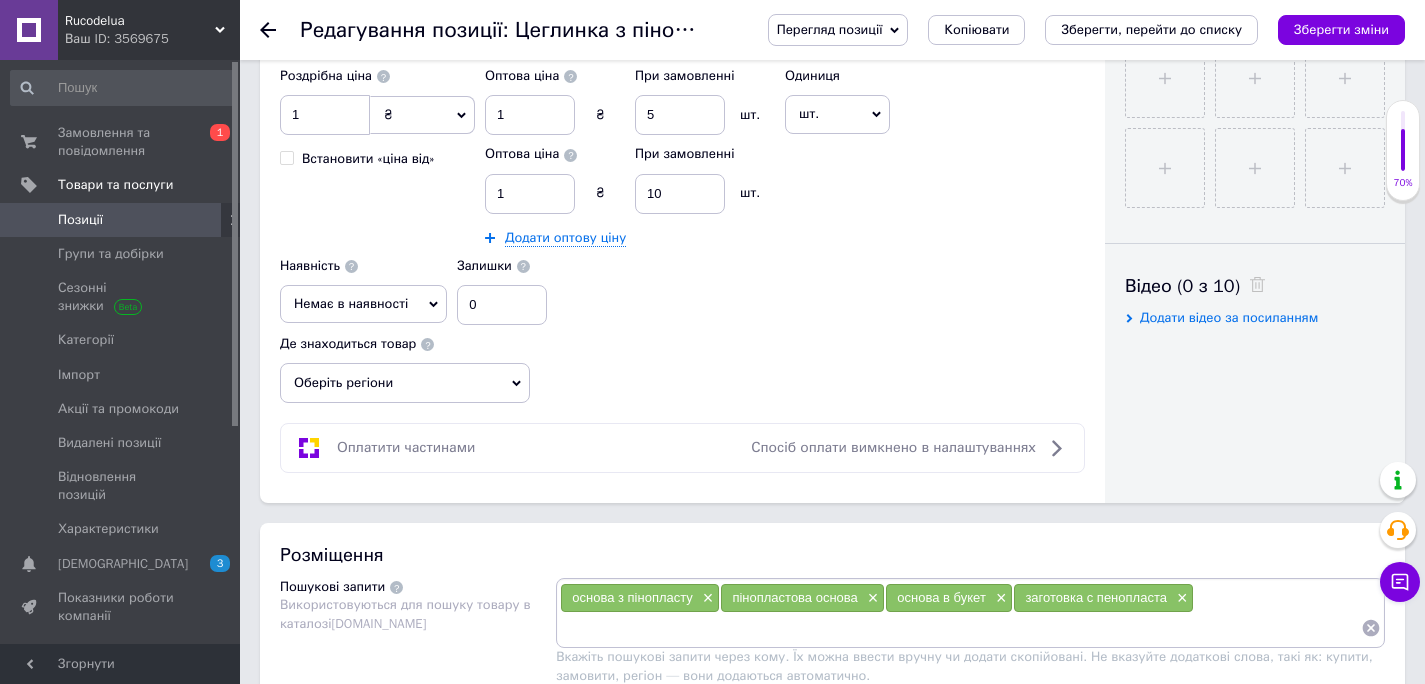 scroll, scrollTop: 848, scrollLeft: 0, axis: vertical 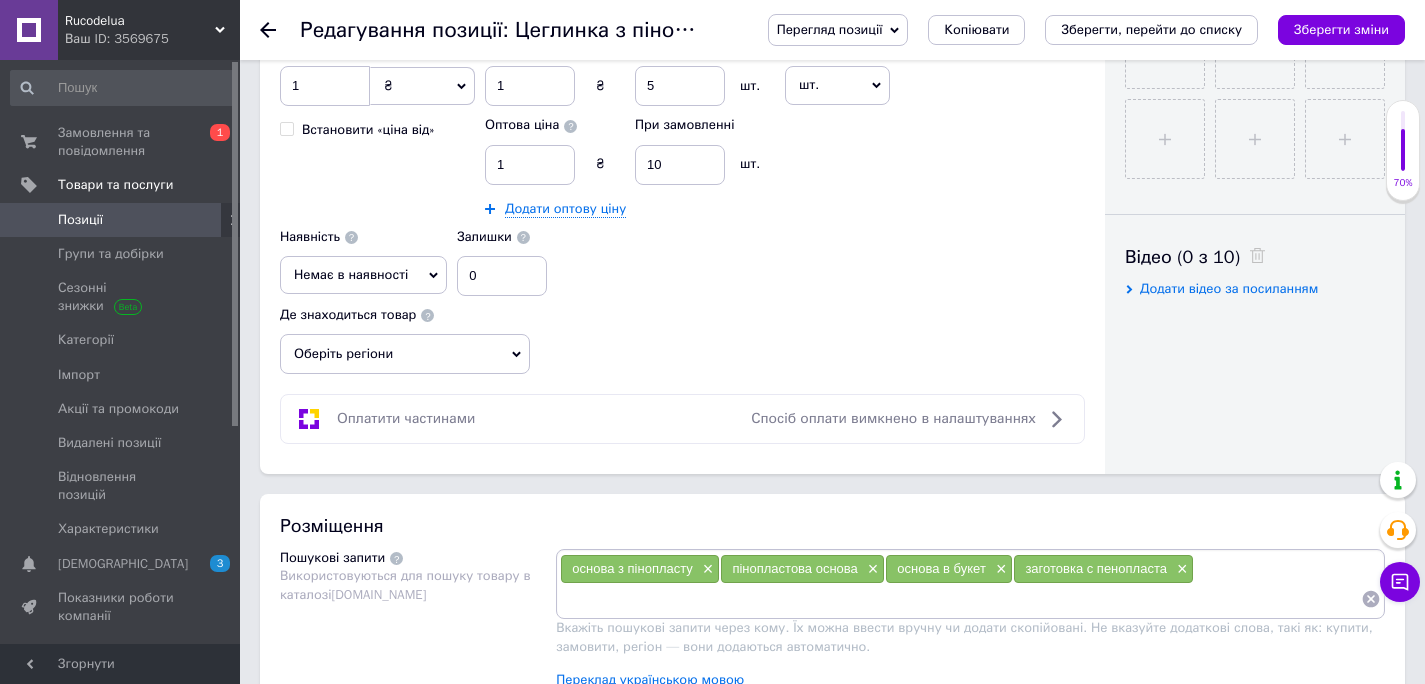 click on "Немає в наявності" at bounding box center (363, 275) 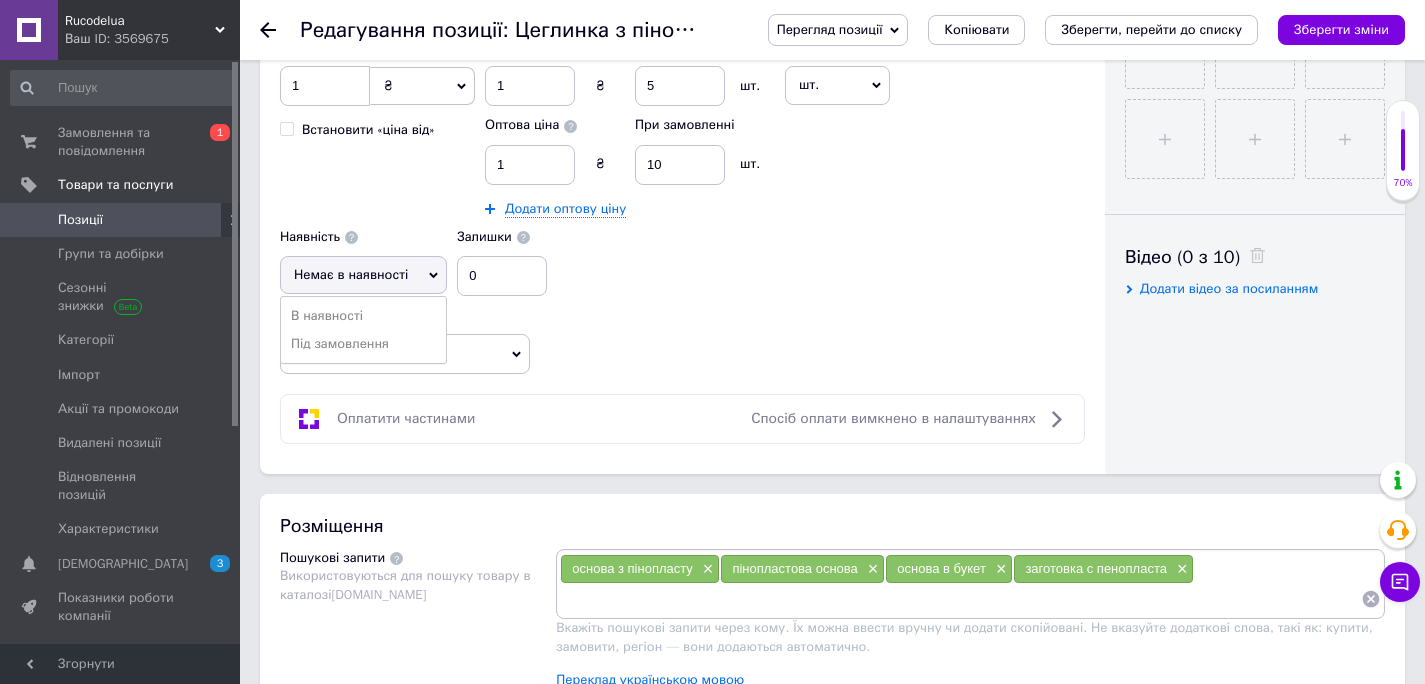 click on "В наявності" at bounding box center (363, 316) 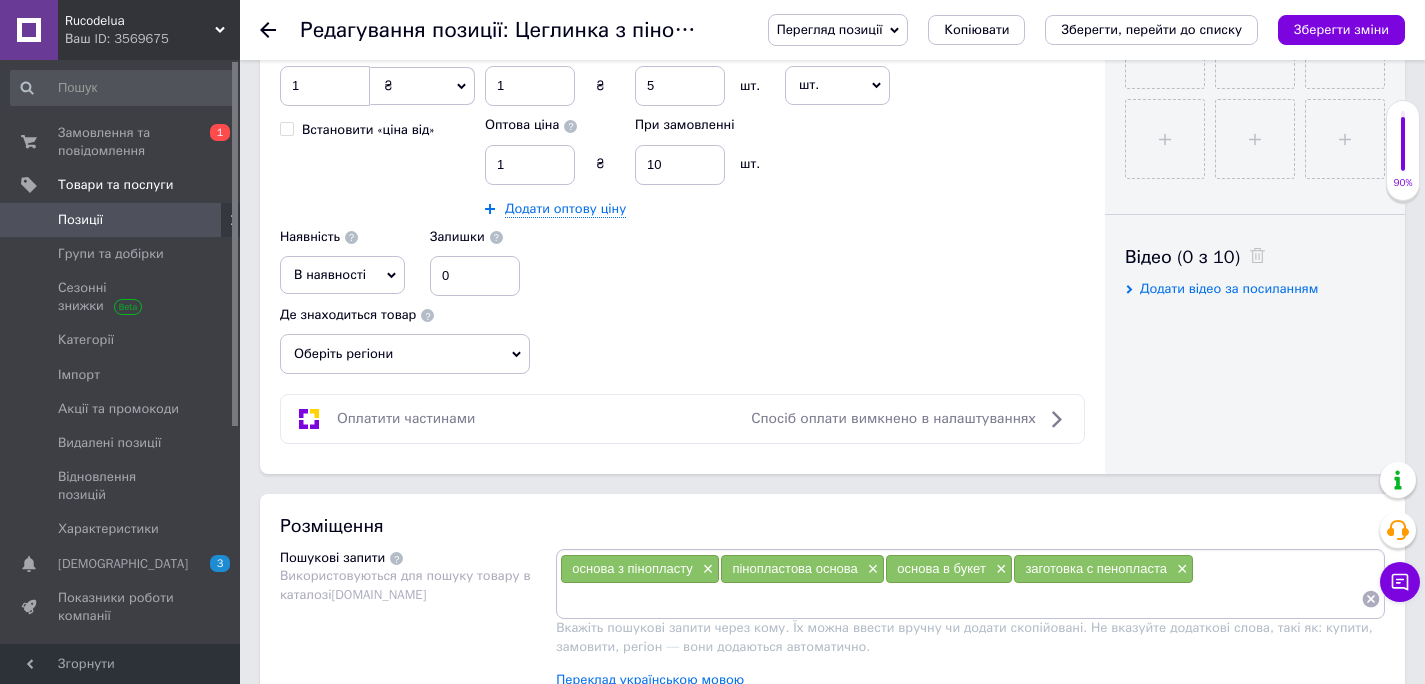 click on "В наявності" at bounding box center (342, 275) 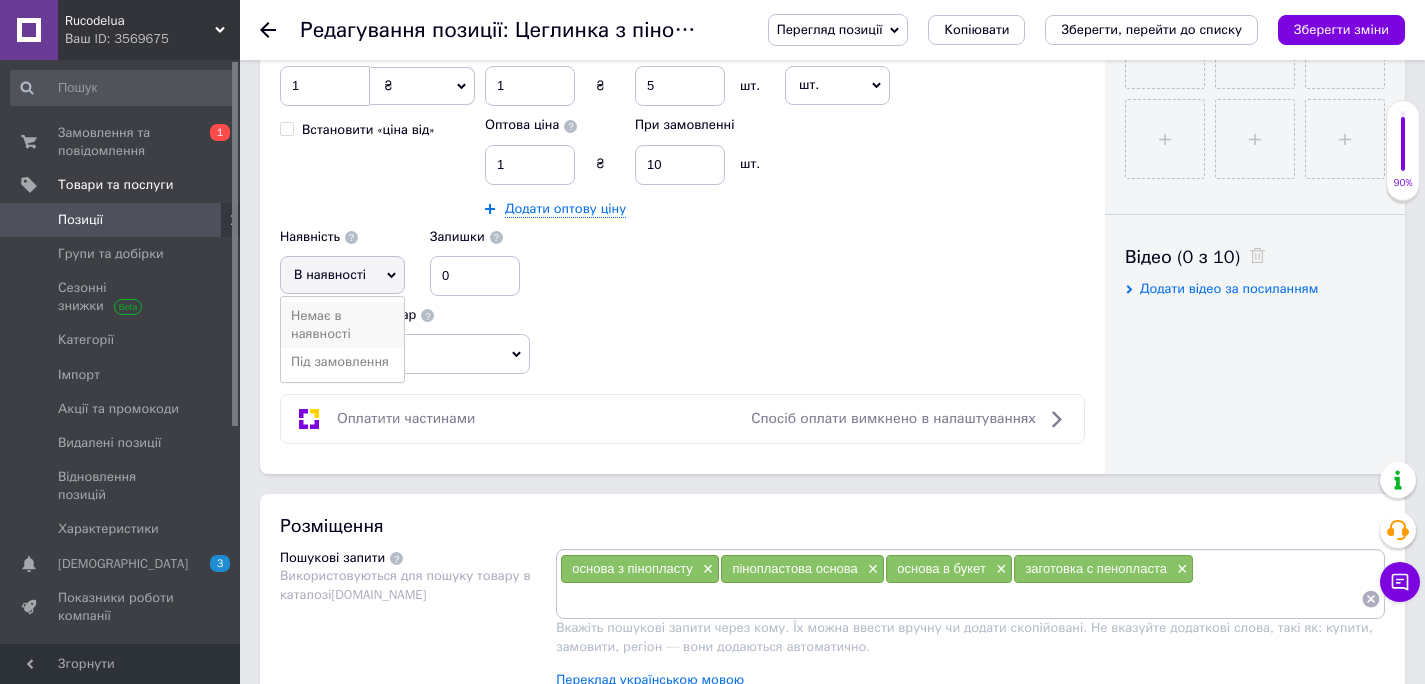 click on "Немає в наявності" at bounding box center (342, 325) 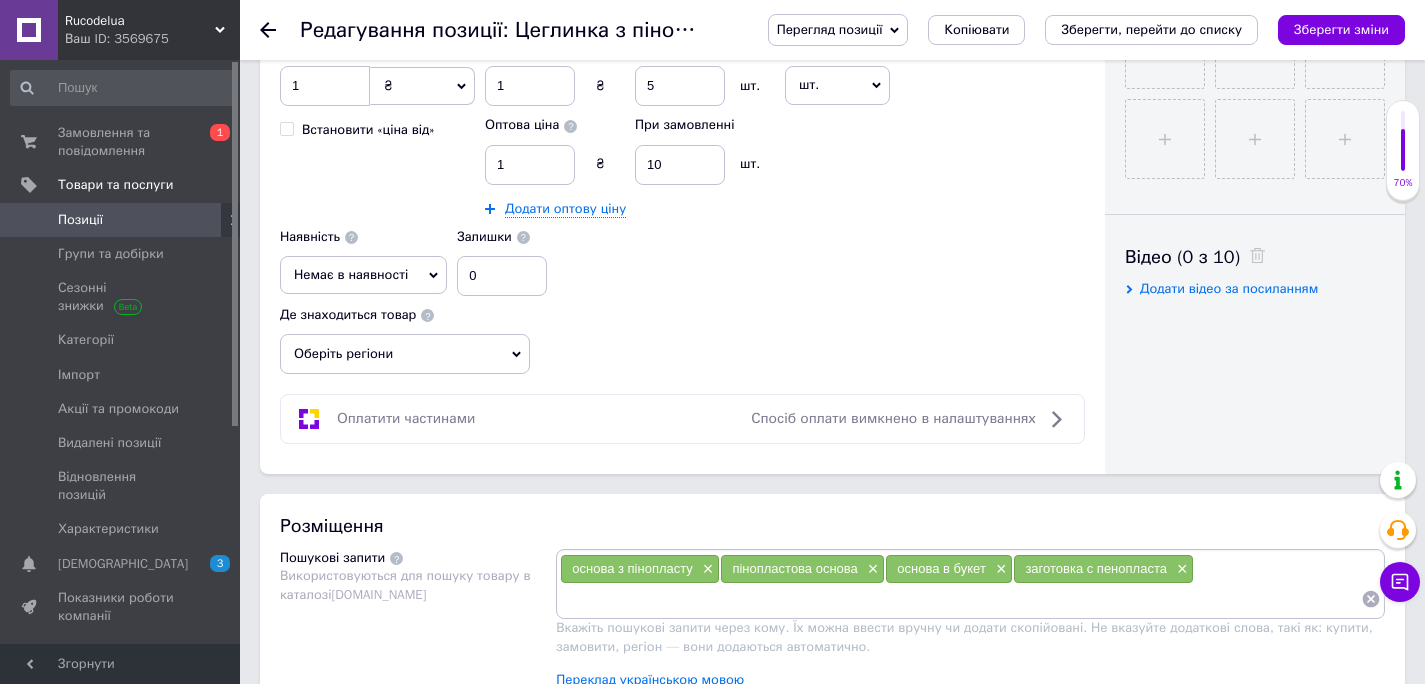 click on "Роздрібна ціна 1 ₴ $ EUR CHF GBP ¥ PLN ₸ MDL HUF KGS CNY TRY KRW lei Встановити «ціна від» Оптова ціна 1 ₴ При замовленні 5 шт. Оптова ціна 1 ₴ При замовленні 10 шт. Додати оптову ціну Одиниця шт. Популярне комплект упаковка кв.м пара м кг пог.м послуга т а автоцистерна ампула б балон банка блістер бобіна бочка [PERSON_NAME] бухта в ват виїзд відро г г га година гр/кв.м гігакалорія д дав два місяці день доба доза є єврокуб з зміна к кВт каністра карат кв.дм кв.м кв.см кв.фут квартал кг кг/кв.м км колесо комплект коробка куб.дм куб.м л л лист м м мВт мл мм моток місяць мішок н набір номер о об'єкт од." at bounding box center [682, 201] 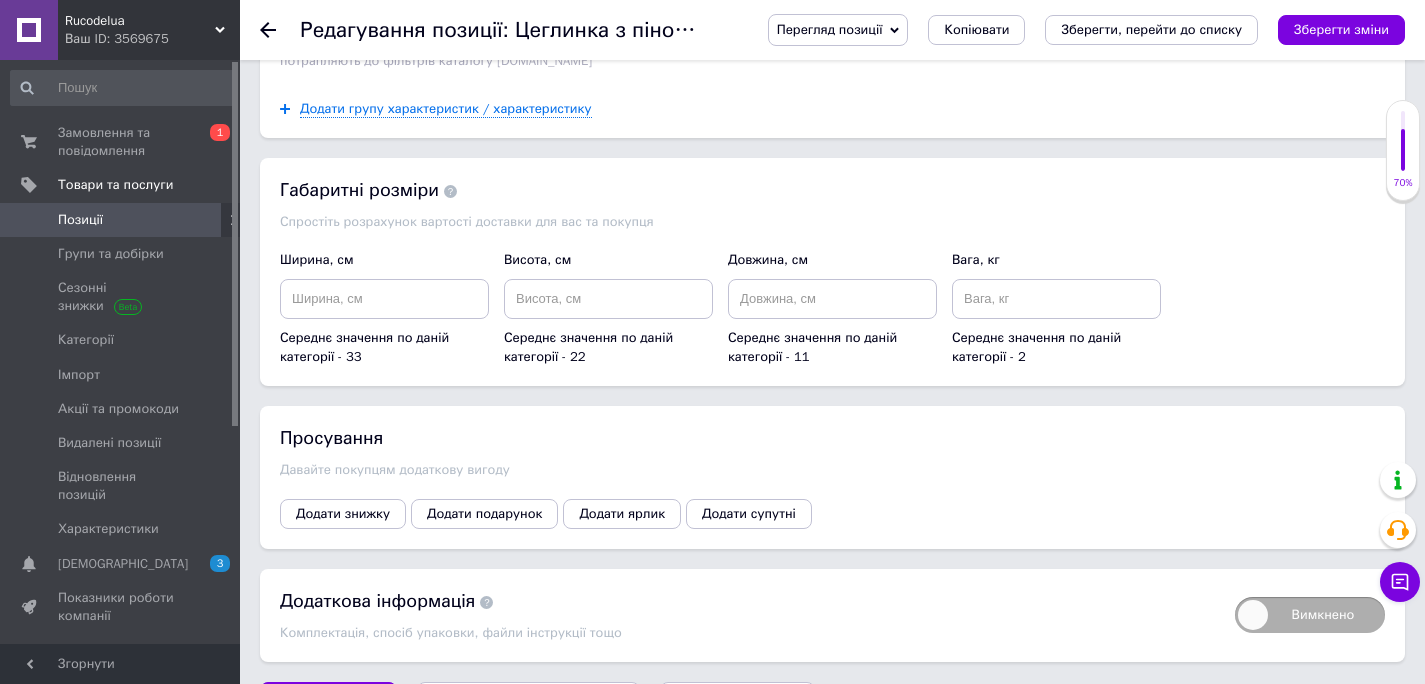 scroll, scrollTop: 2059, scrollLeft: 0, axis: vertical 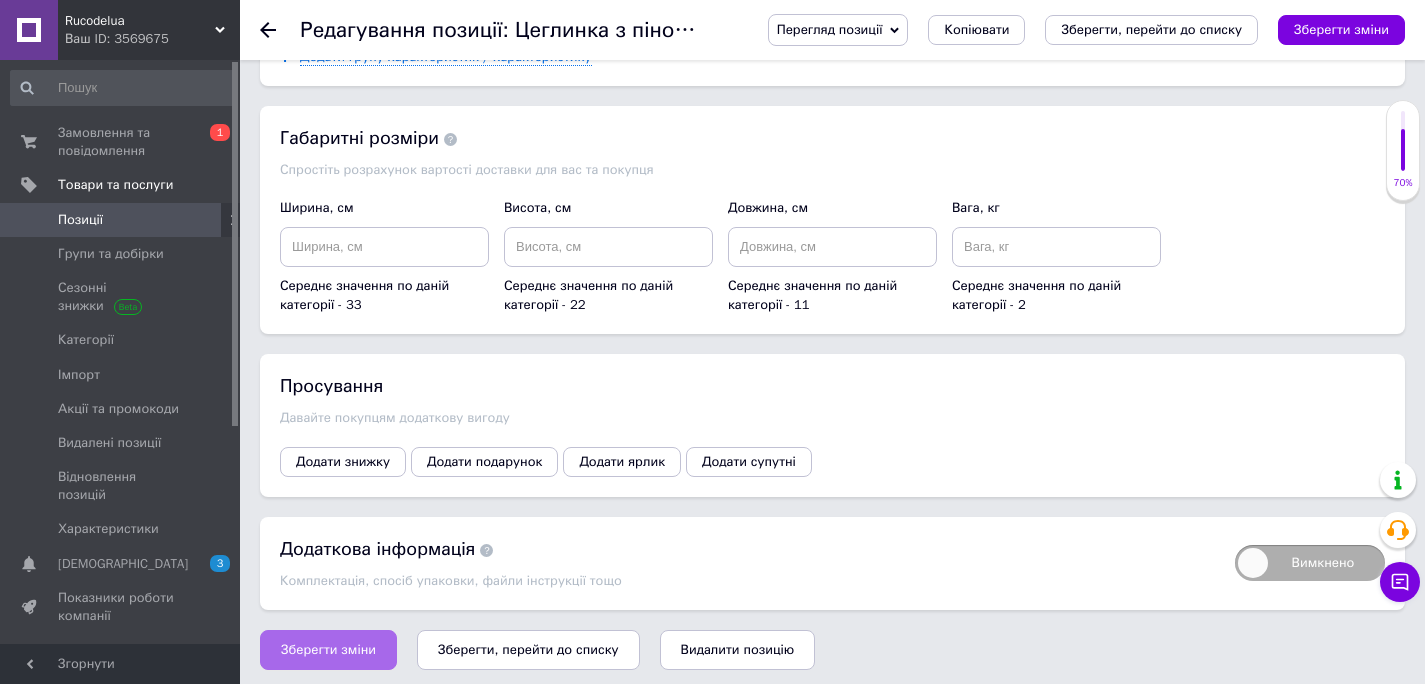 click on "Зберегти зміни" at bounding box center [328, 650] 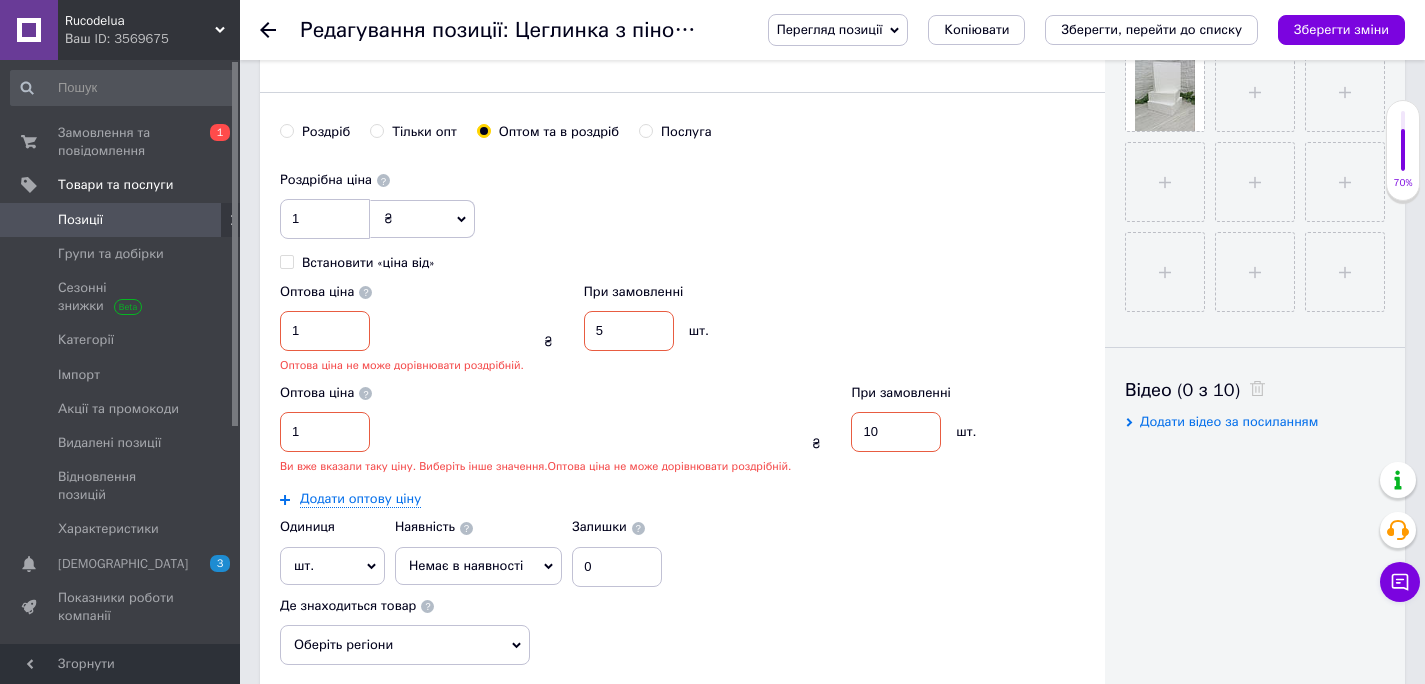 scroll, scrollTop: 637, scrollLeft: 0, axis: vertical 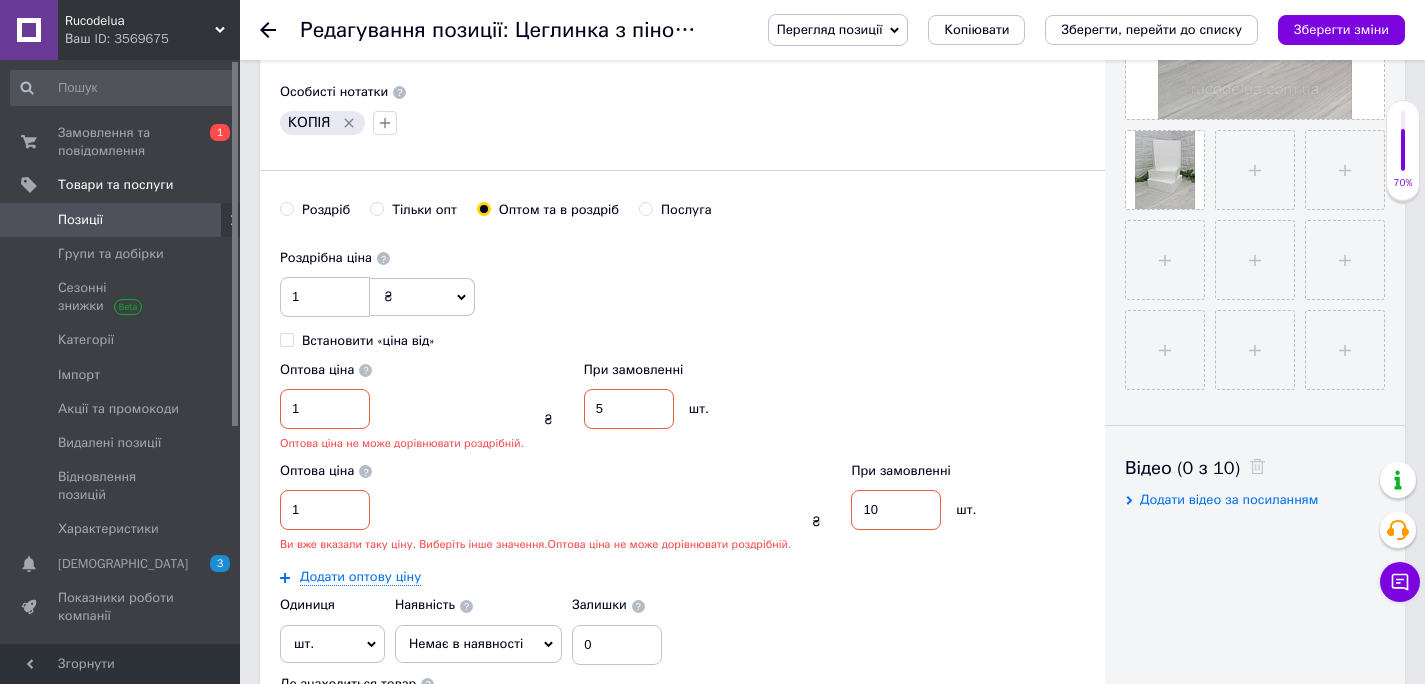 click on "Роздріб" at bounding box center (286, 208) 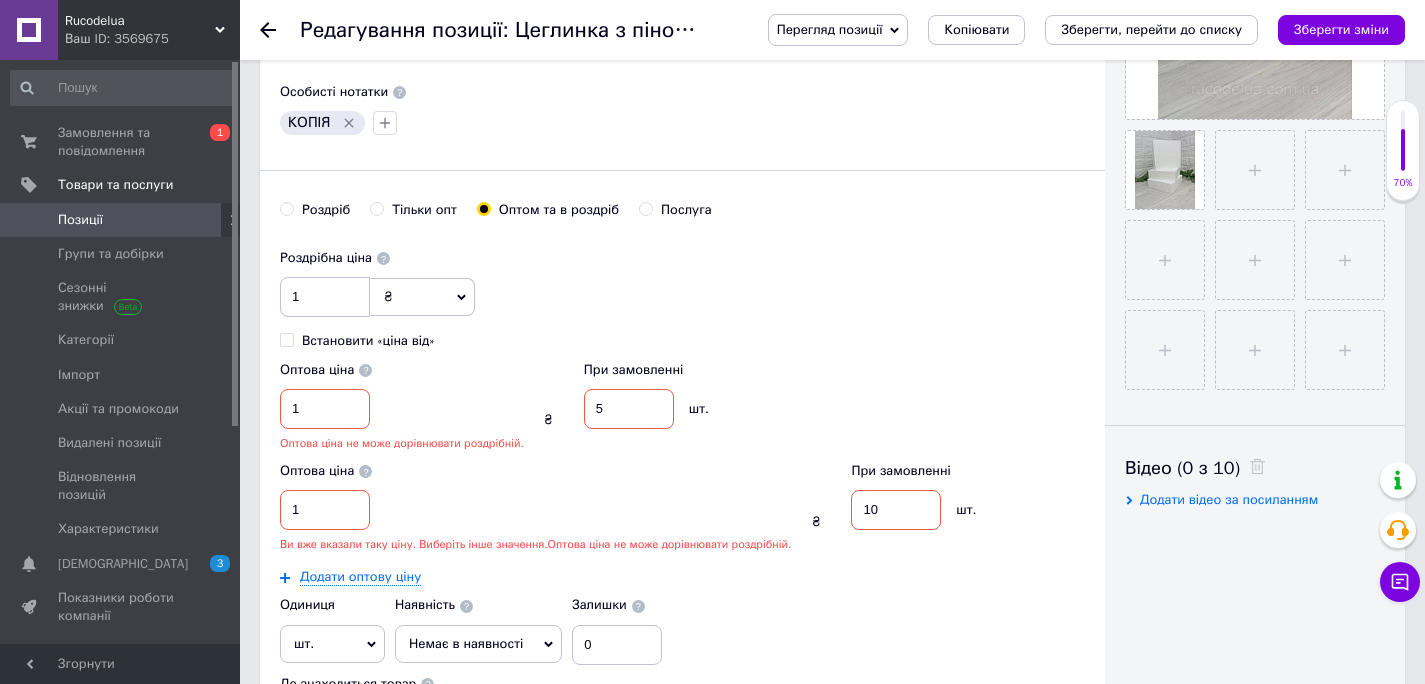 radio on "true" 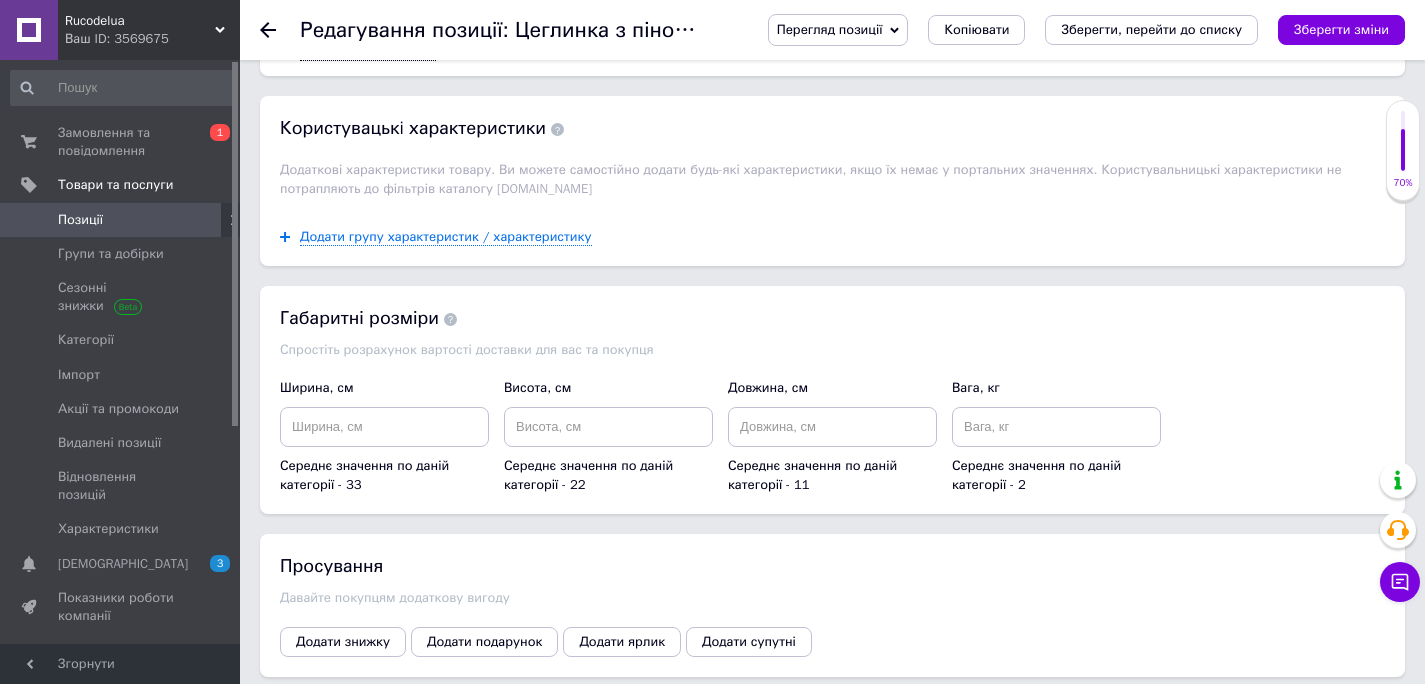 scroll, scrollTop: 1933, scrollLeft: 0, axis: vertical 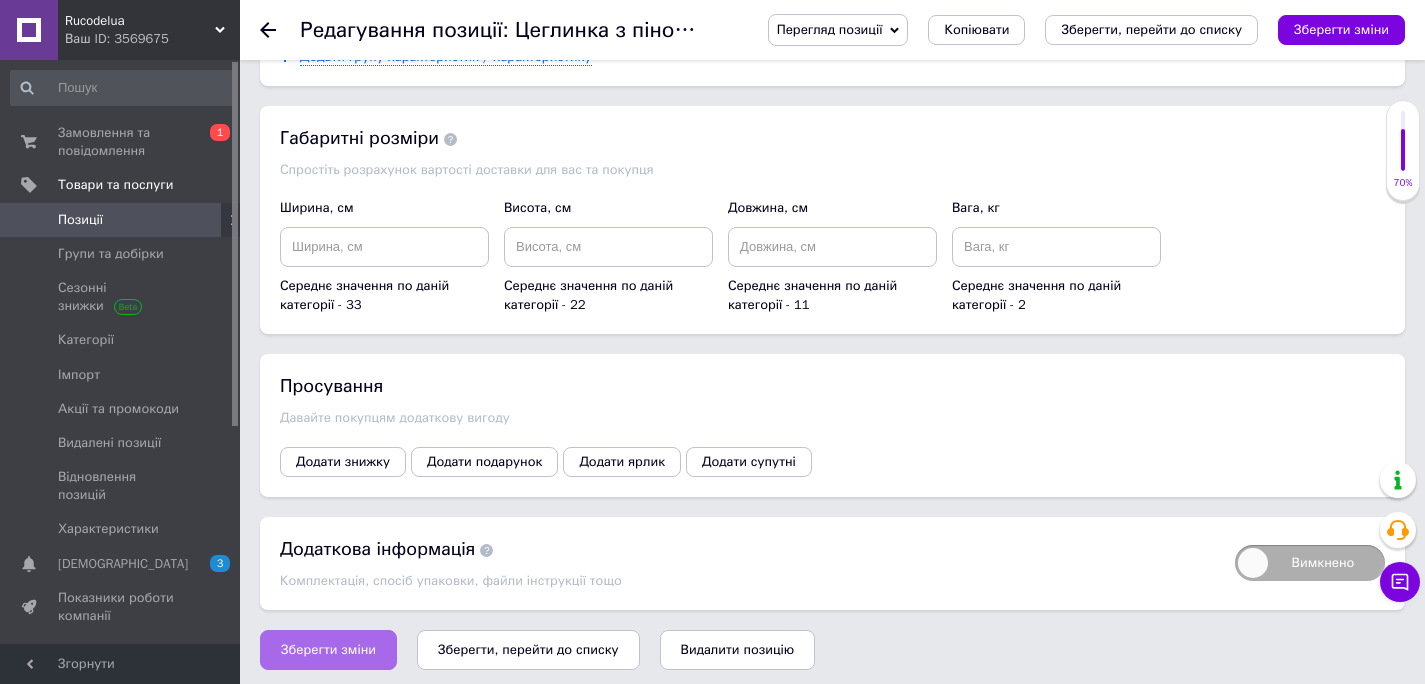 click on "Зберегти зміни" at bounding box center [328, 650] 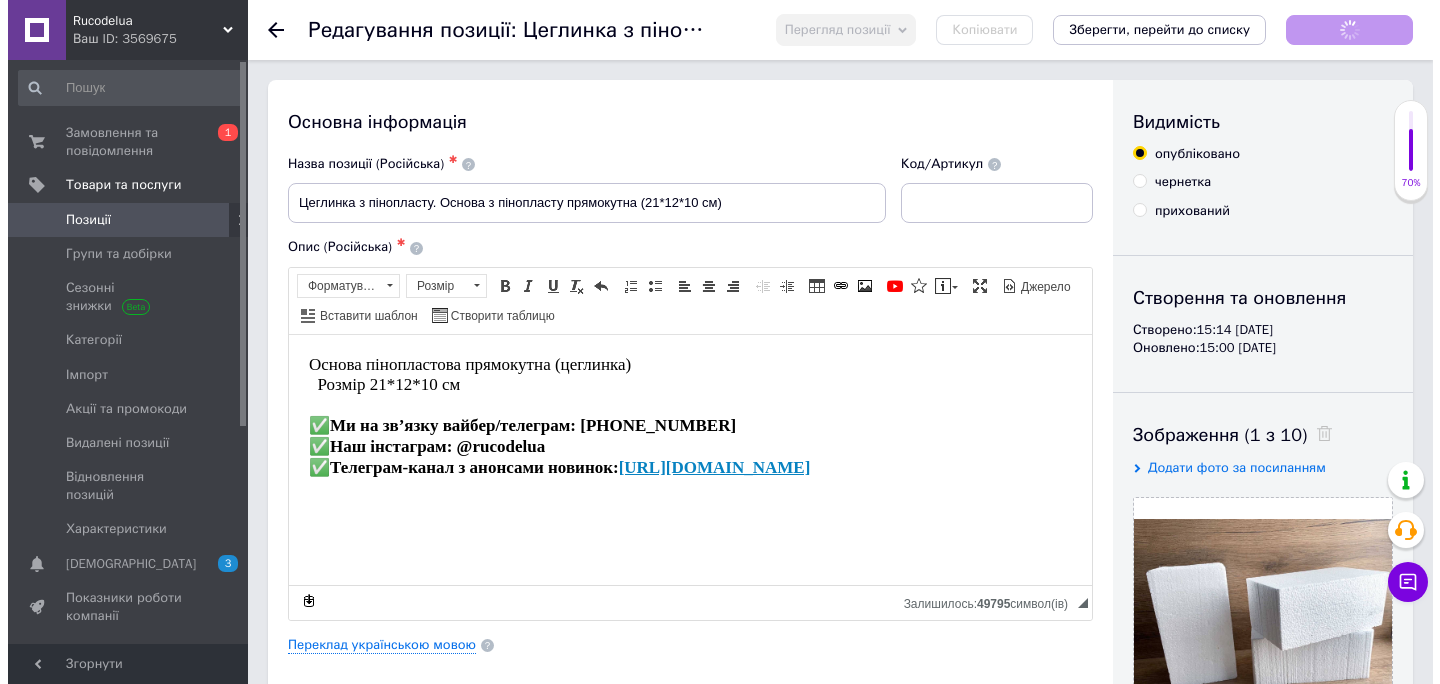 scroll, scrollTop: 0, scrollLeft: 0, axis: both 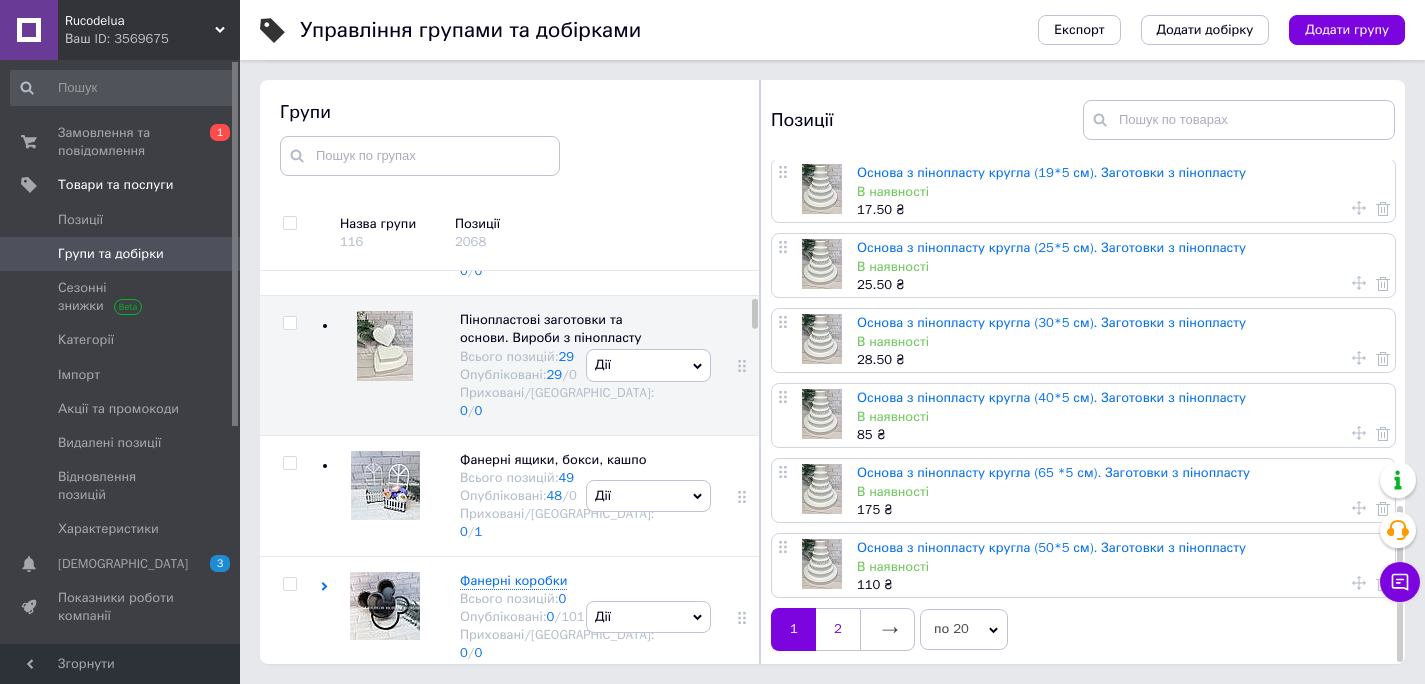 click on "2" at bounding box center (838, 629) 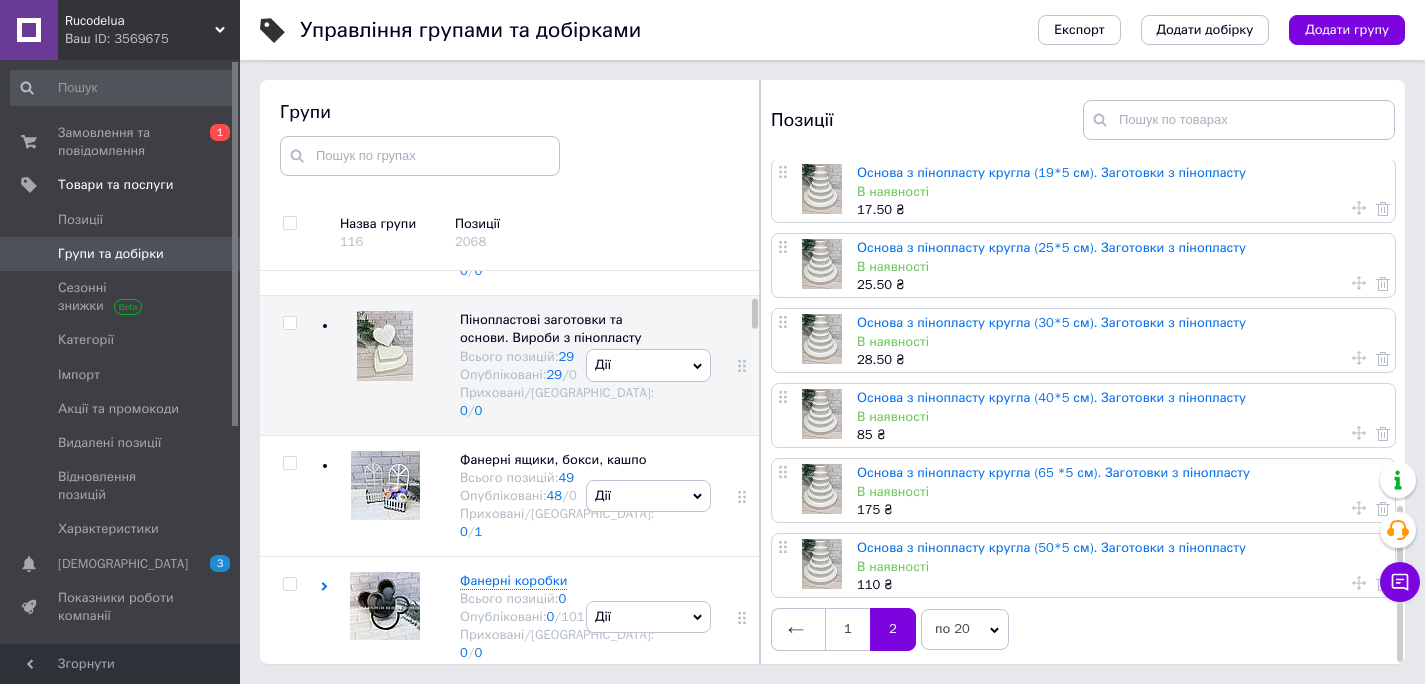 scroll, scrollTop: 0, scrollLeft: 0, axis: both 